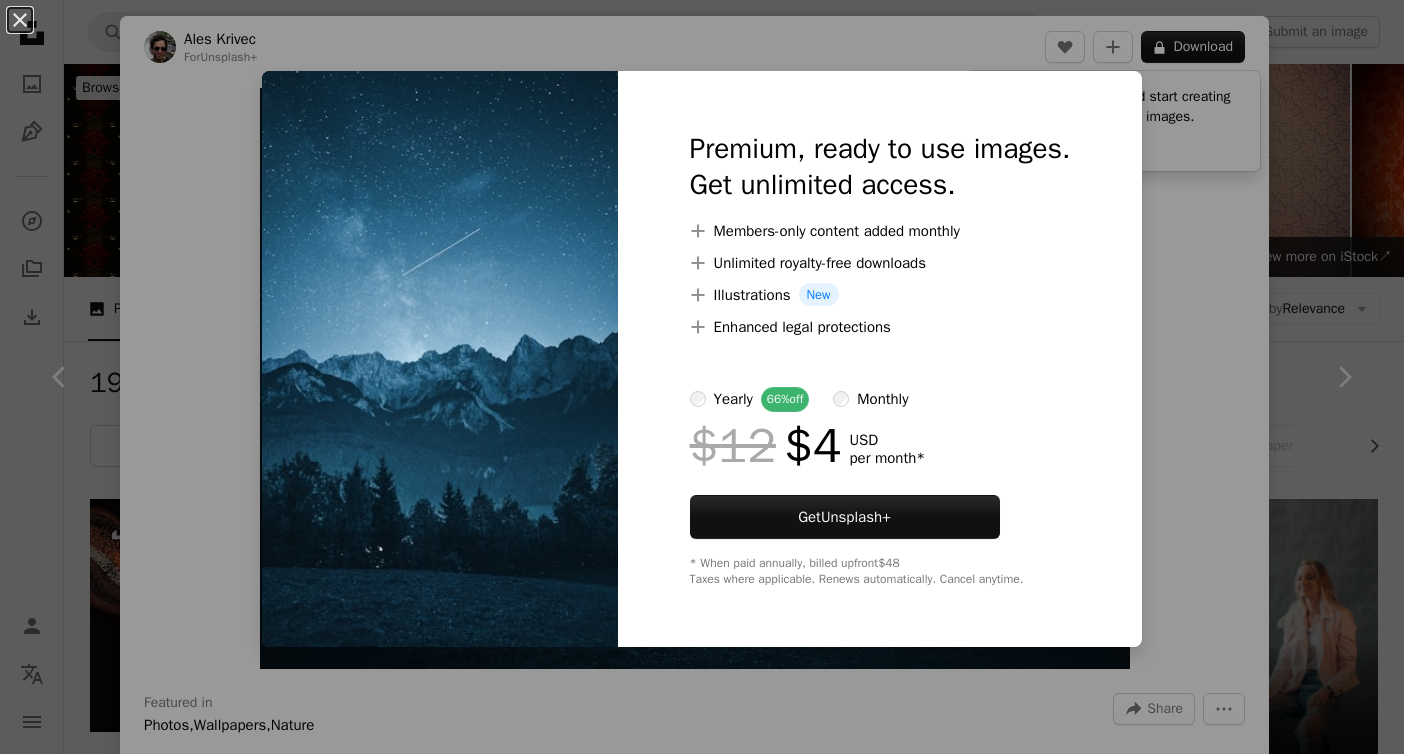scroll, scrollTop: 727, scrollLeft: 0, axis: vertical 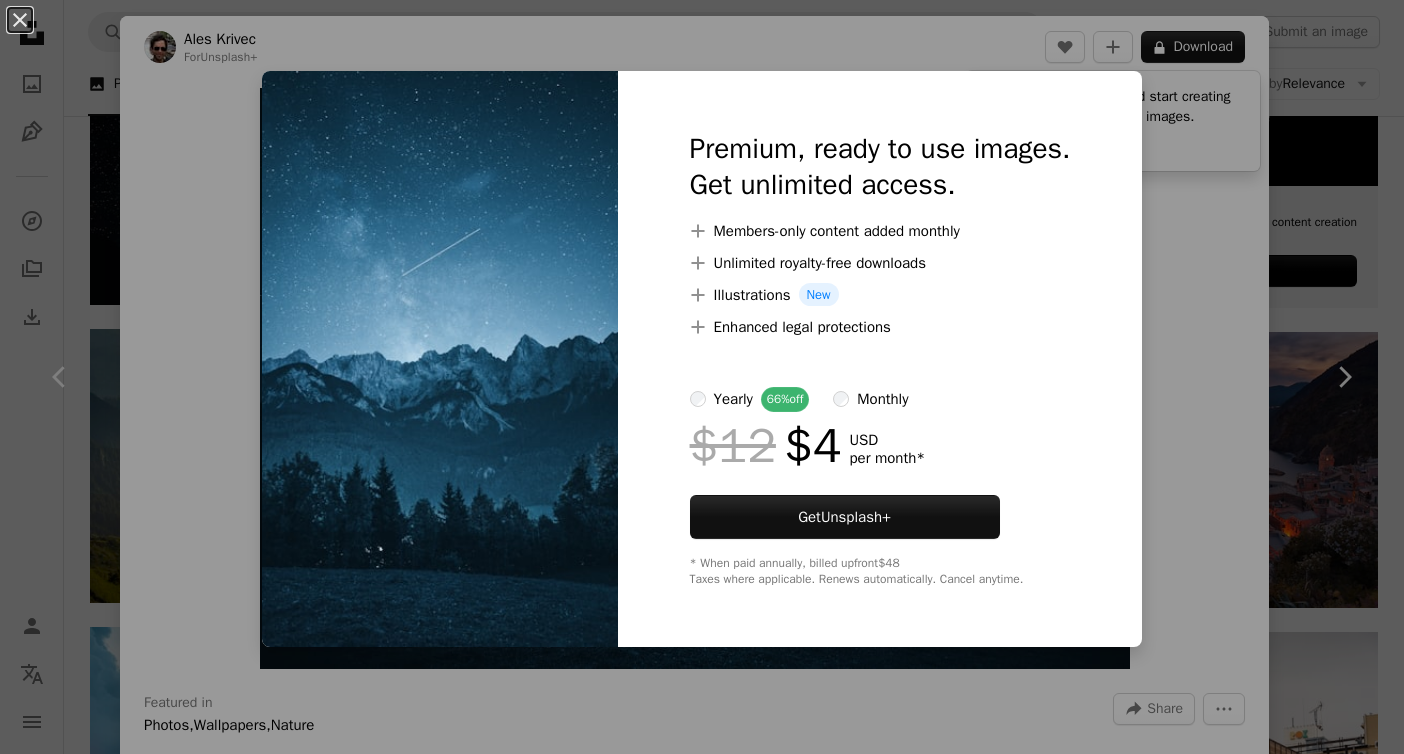 click on "An X shape Premium, ready to use images. Get unlimited access. A plus sign Members-only content added monthly A plus sign Unlimited royalty-free downloads A plus sign Illustrations  New A plus sign Enhanced legal protections yearly 66%  off monthly $12   $4 USD per month * Get  Unsplash+ * When paid annually, billed upfront  $48 Taxes where applicable. Renews automatically. Cancel anytime." at bounding box center (702, 377) 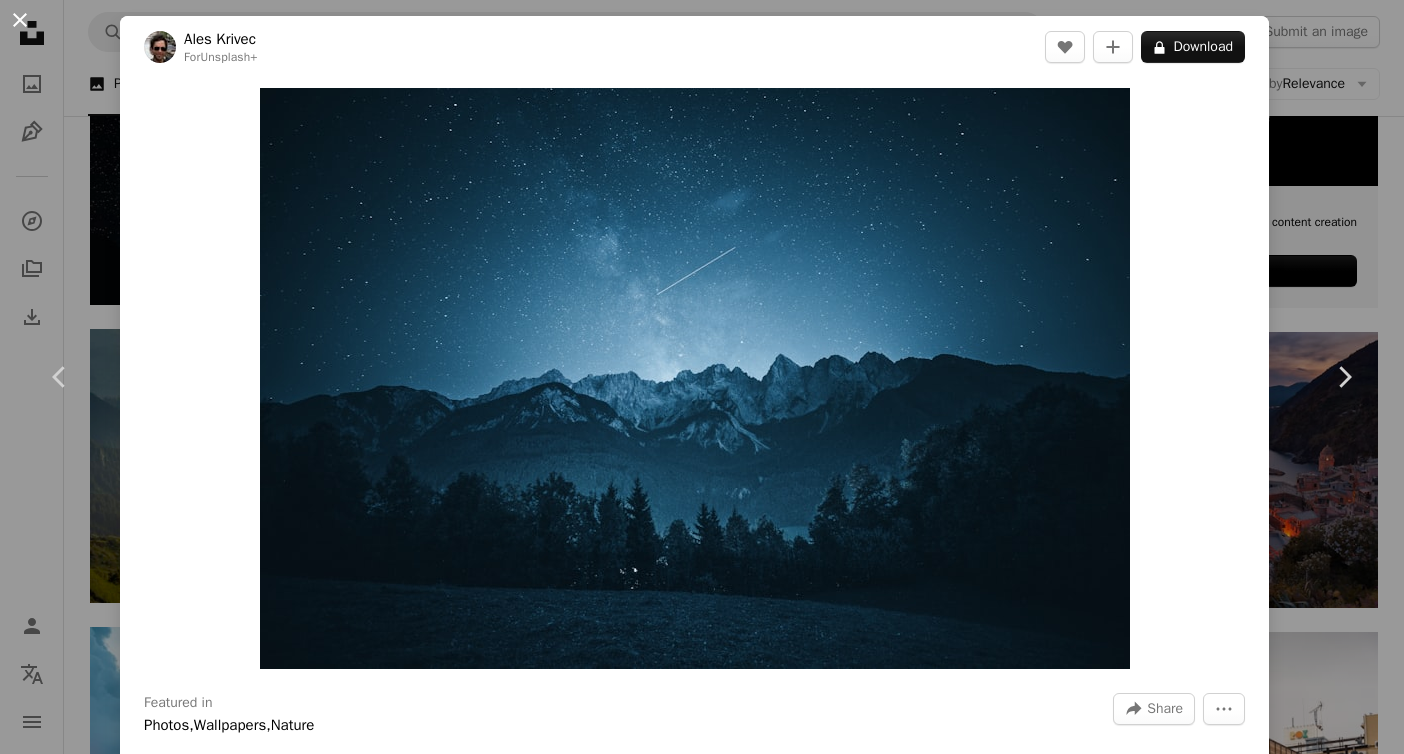click on "An X shape" at bounding box center (20, 20) 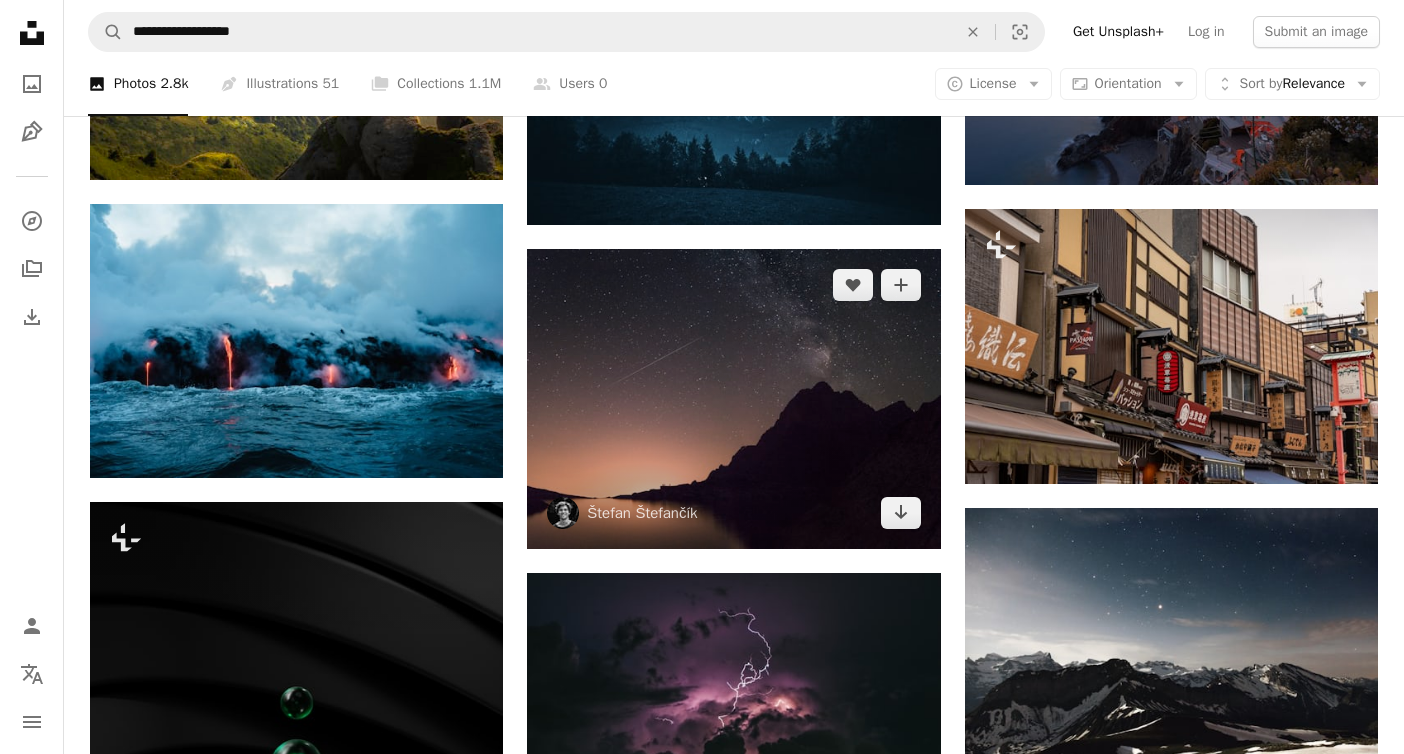 scroll, scrollTop: 1153, scrollLeft: 0, axis: vertical 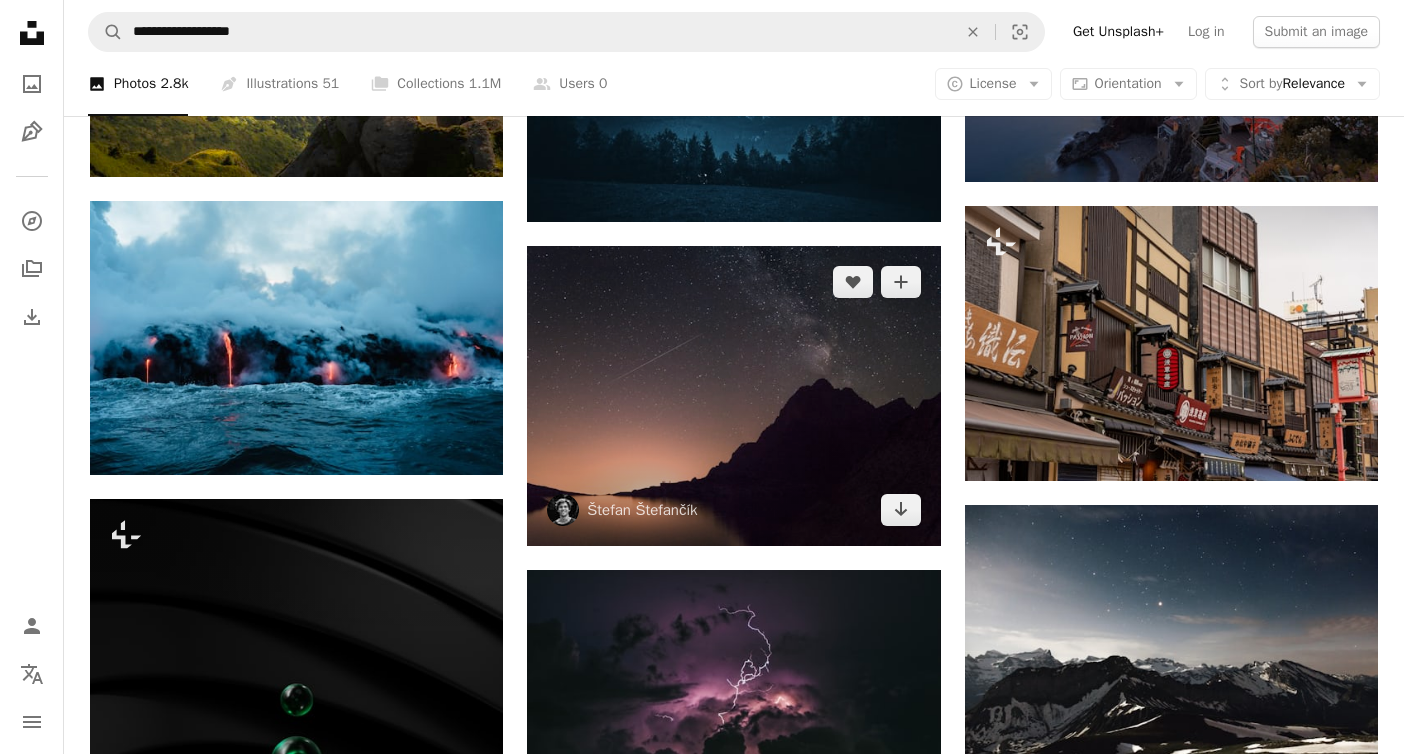 click on "Štefan Štefančík" at bounding box center (622, 510) 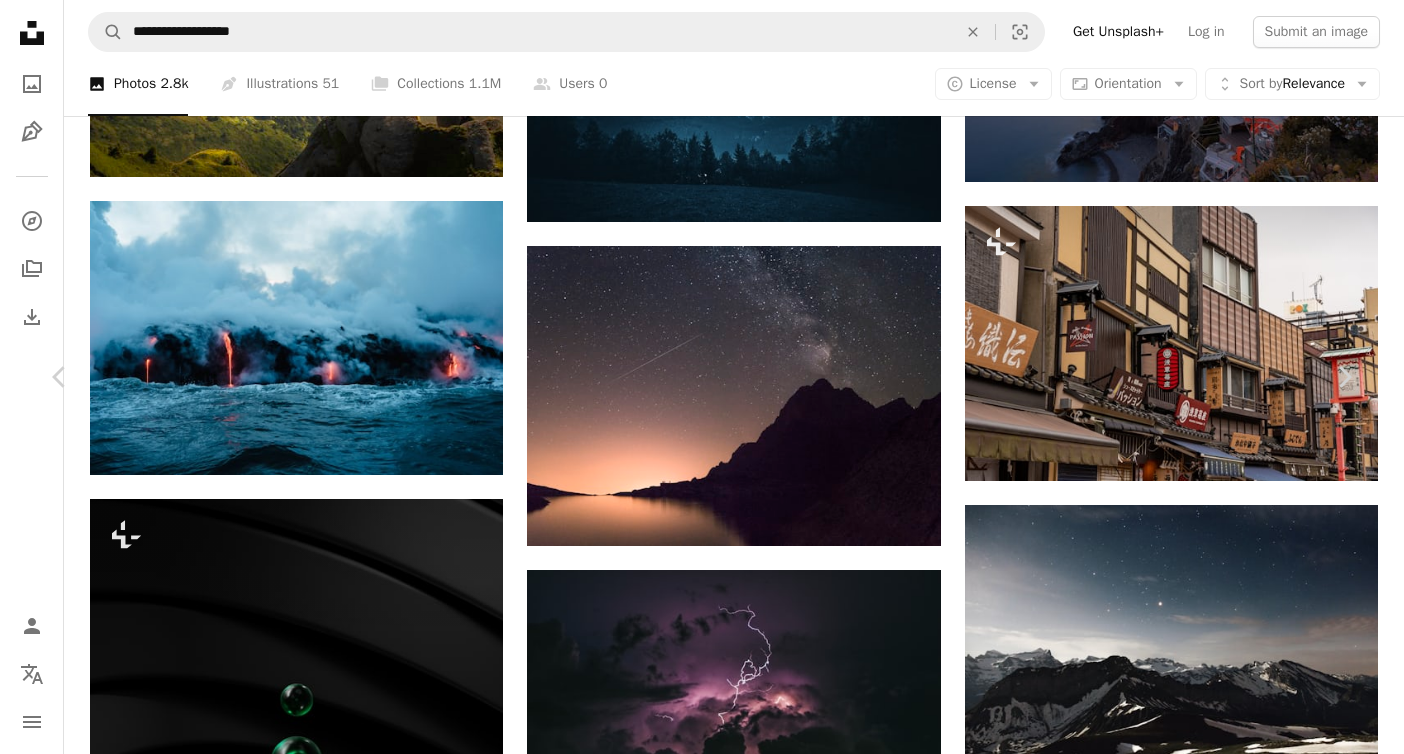 click on "Chevron left Chevron right [FIRST] [LAST] cikstefan A heart A plus sign Download free Chevron down Zoom in Views 132,407,022 Downloads 1,009,152 Featured in Photos ,  Nature ,  Wallpapers A forward-right arrow Share Info icon Info More Actions Starry sky over the Tatras A map marker [LOCATION], [STATE], [COUNTRY] Calendar outlined Published on  [DATE] Camera SONY, SLT-A58 Safety Free to use under the  Unsplash License wallpaper 4K Images laptop wallpaper macbook wallpaper 1920x1080 wallpaper mac wallpaper 8k wallpaper sunset mountains desktop wallpapers sunrise night sky night windows 10 wallpaper galaxy stars aesthetic wallpaper 1080p wallpaper cool wallpaper cool background Backgrounds Browse premium related images on iStock  |  Save 20% with code UNSPLASH20 View more on iStock  ↗ Related images A heart A plus sign [FIRST] [LAST] Arrow pointing down Plus sign for Unsplash+ A heart A plus sign [FIRST] [LAST] For  Unsplash+ A lock Download A heart A plus sign A heart v2osk" at bounding box center (702, 3485) 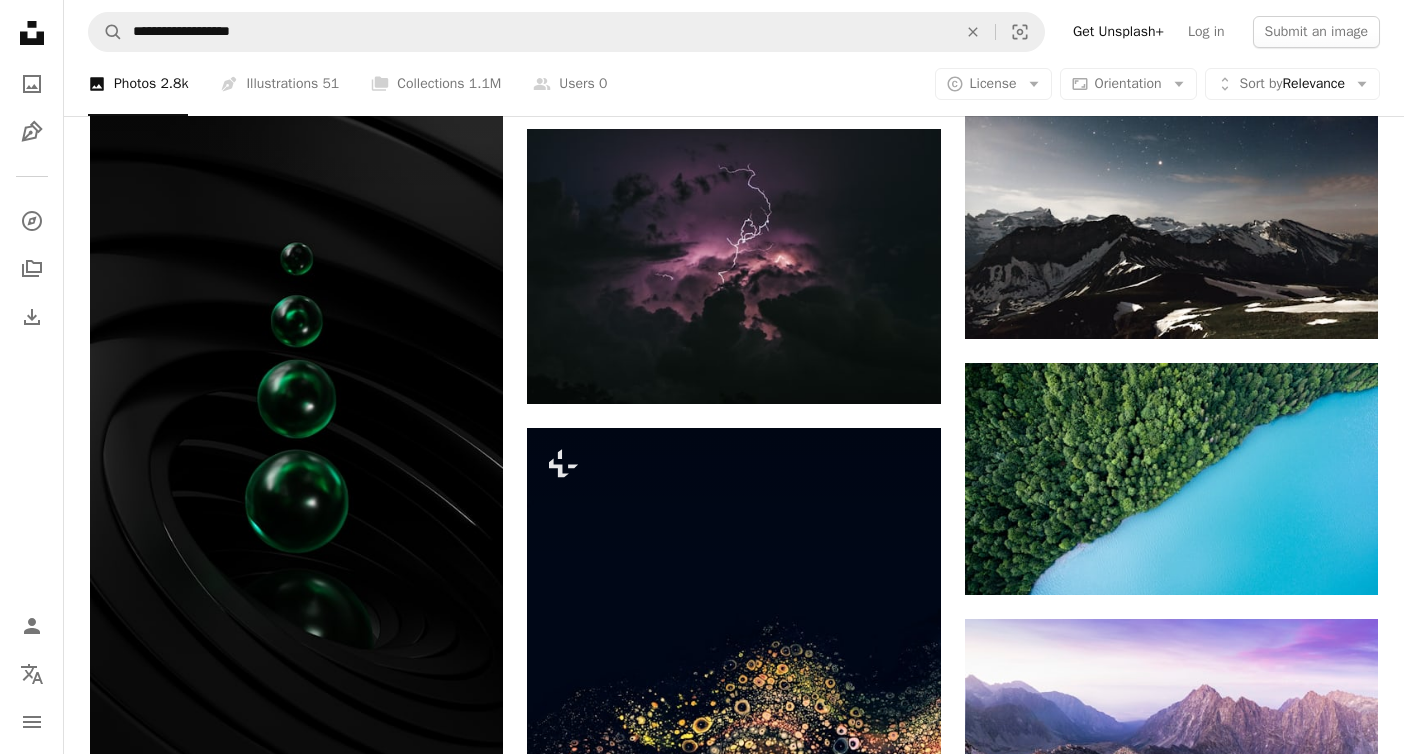 scroll, scrollTop: 1558, scrollLeft: 0, axis: vertical 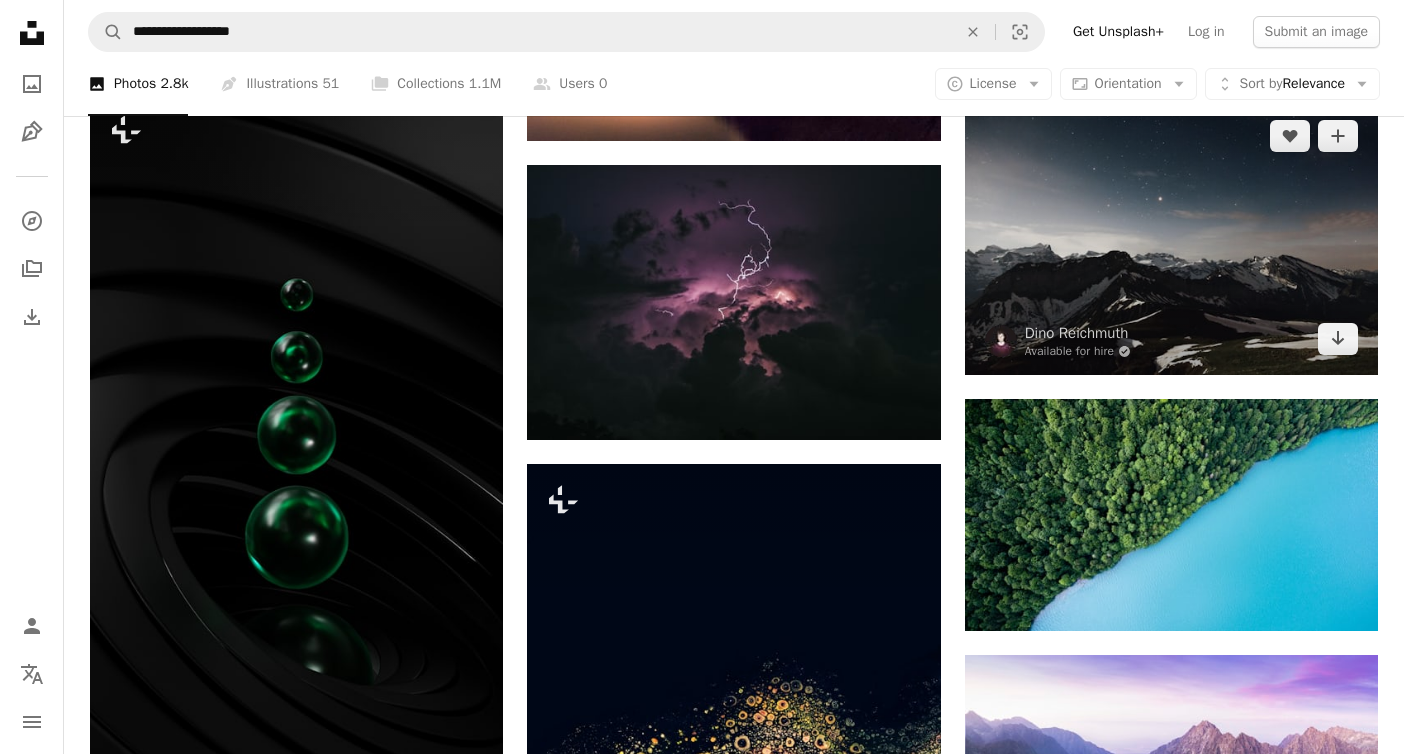 click at bounding box center [1171, 237] 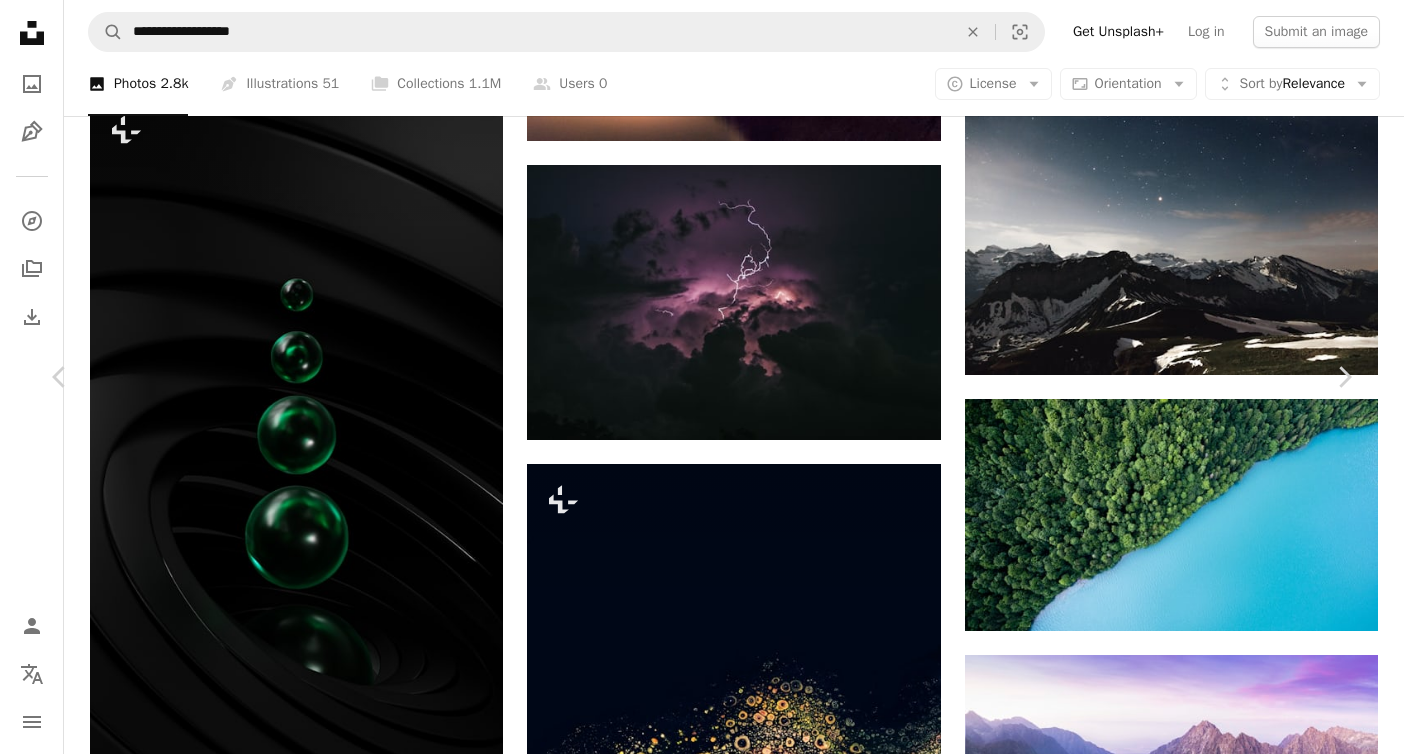 click on "An X shape" at bounding box center (20, 20) 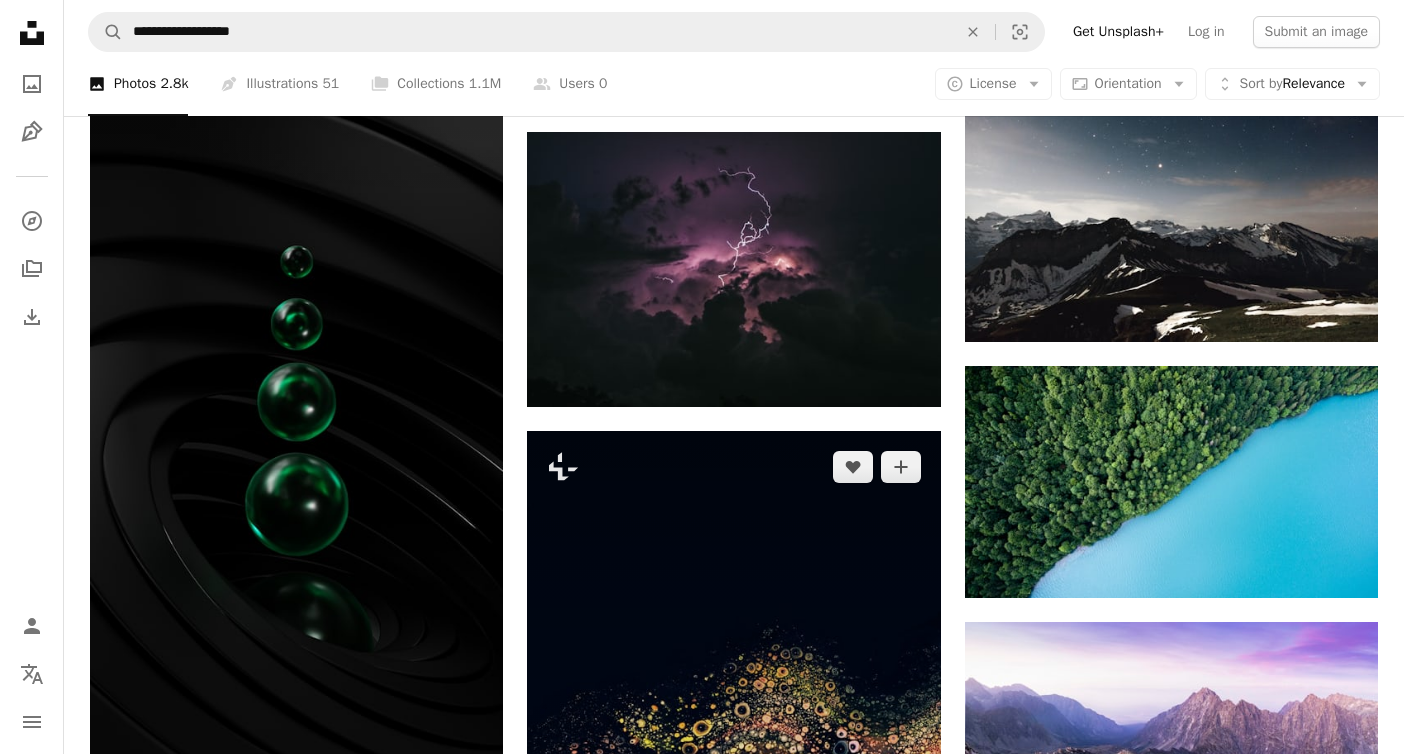 scroll, scrollTop: 1661, scrollLeft: 0, axis: vertical 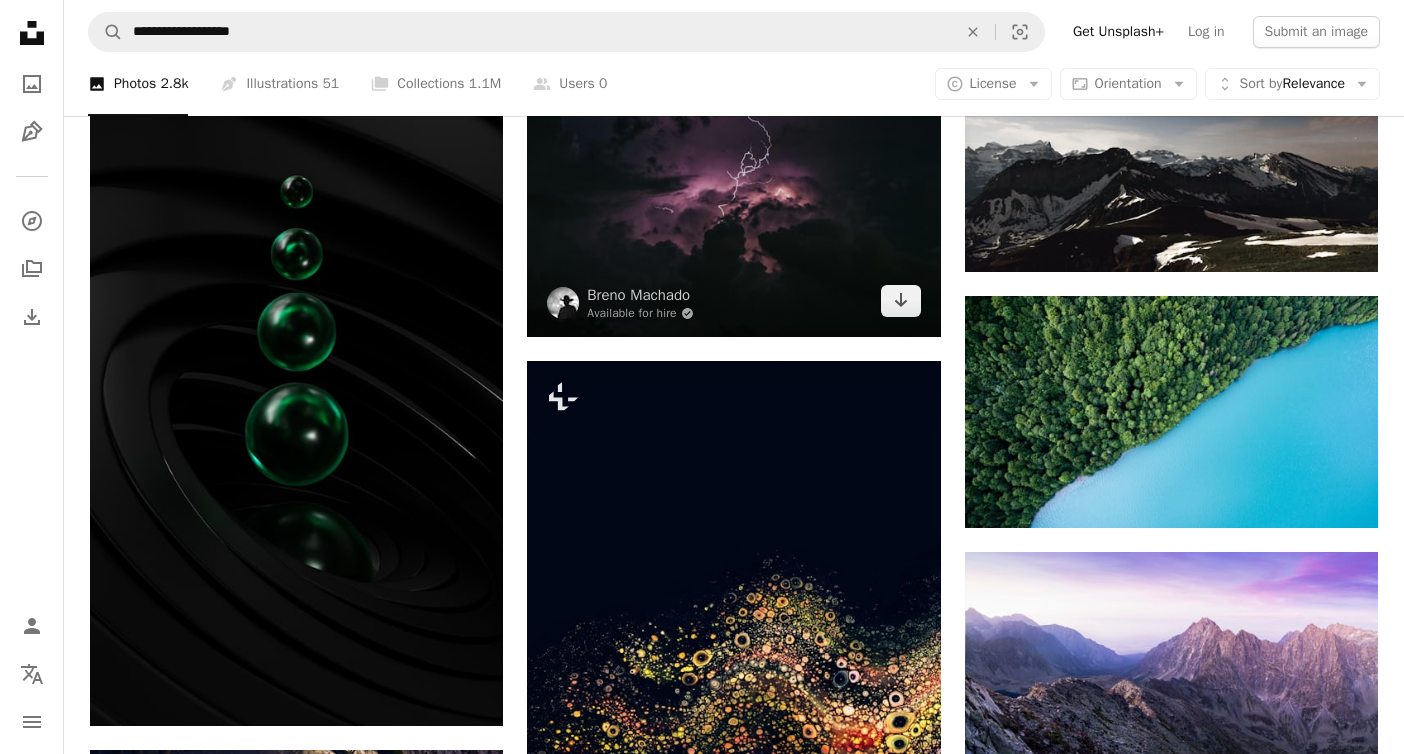 click at bounding box center [733, 199] 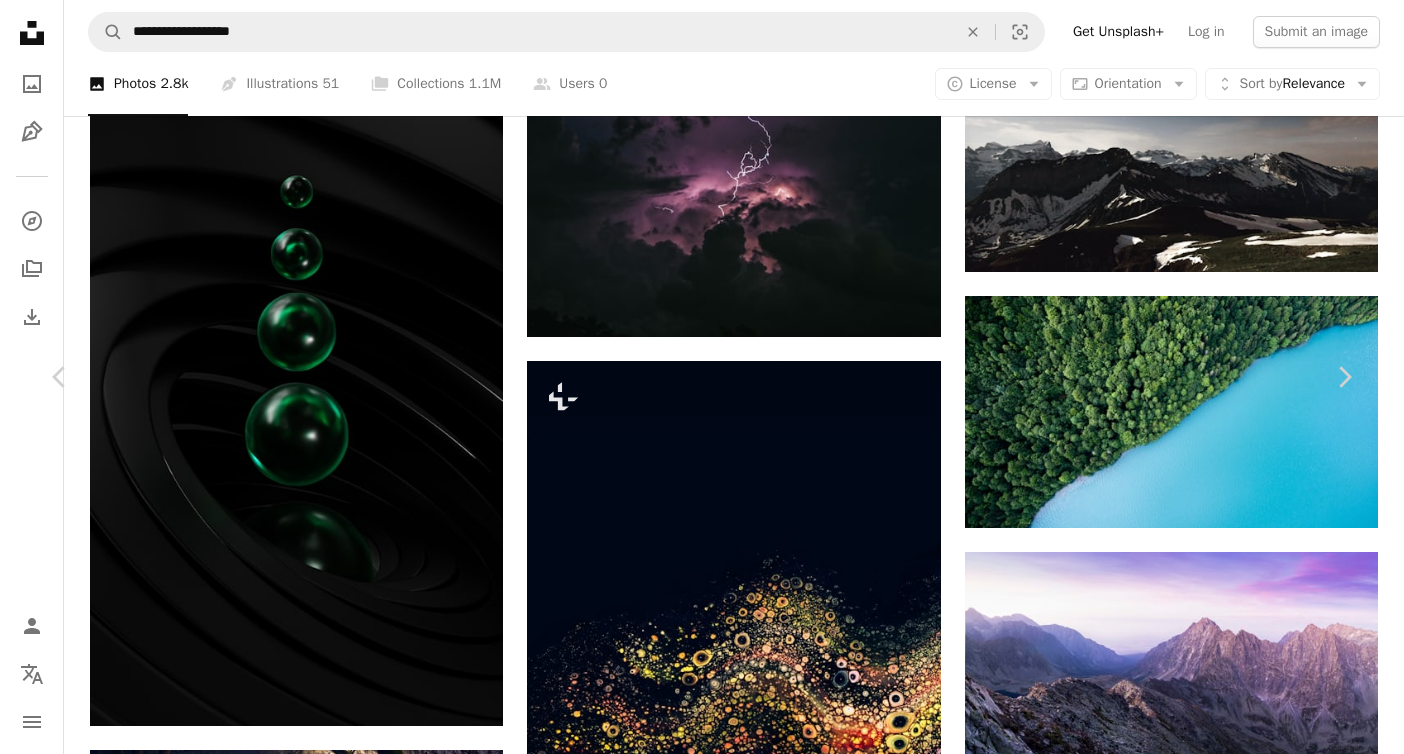 click on "An X shape" at bounding box center (20, 20) 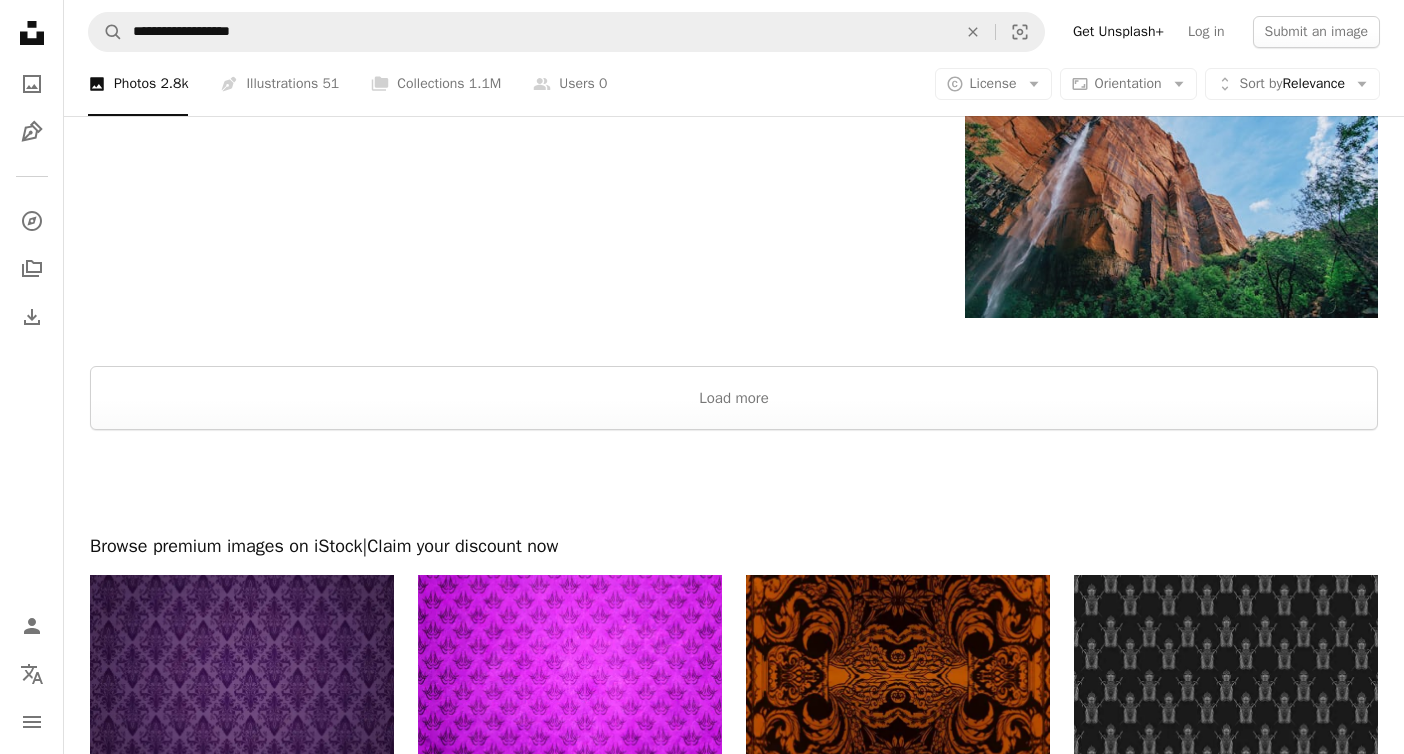 scroll, scrollTop: 5314, scrollLeft: 0, axis: vertical 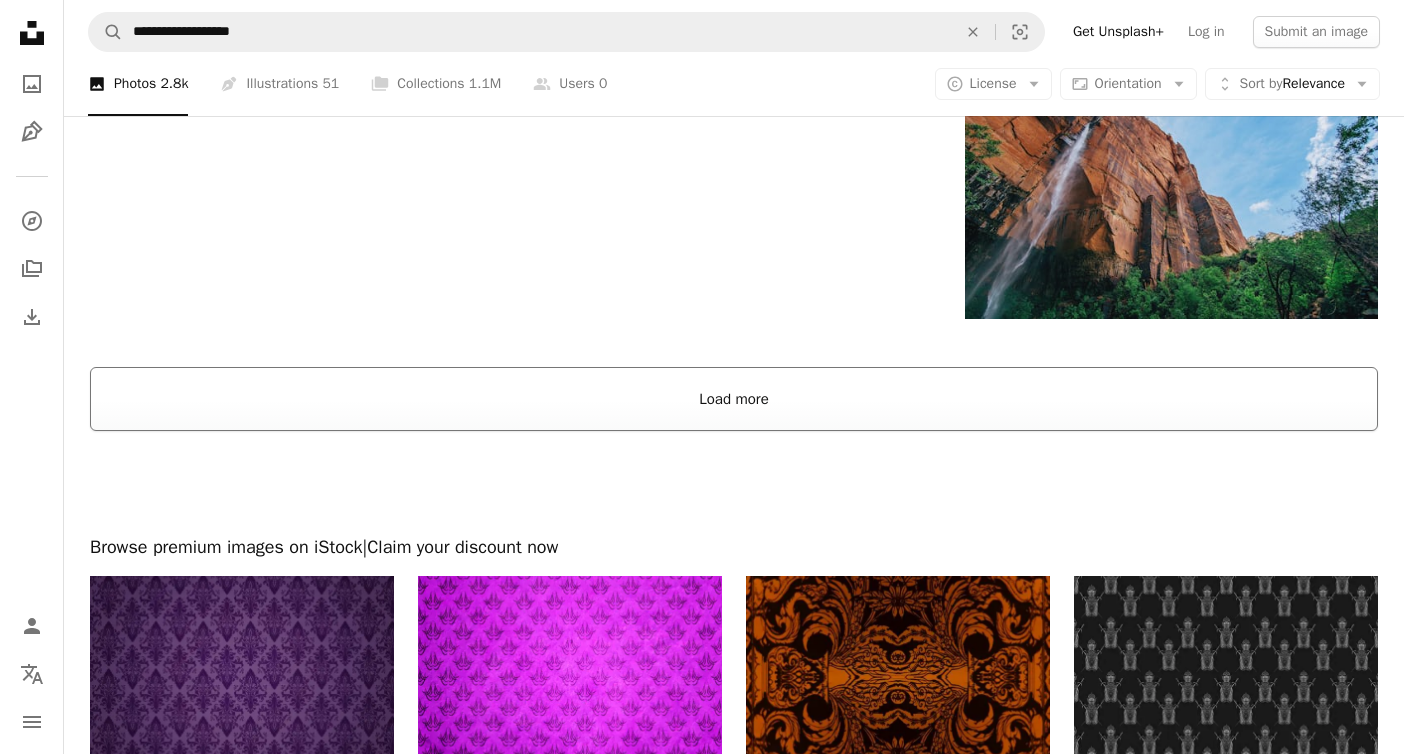 click on "Load more" at bounding box center [734, 399] 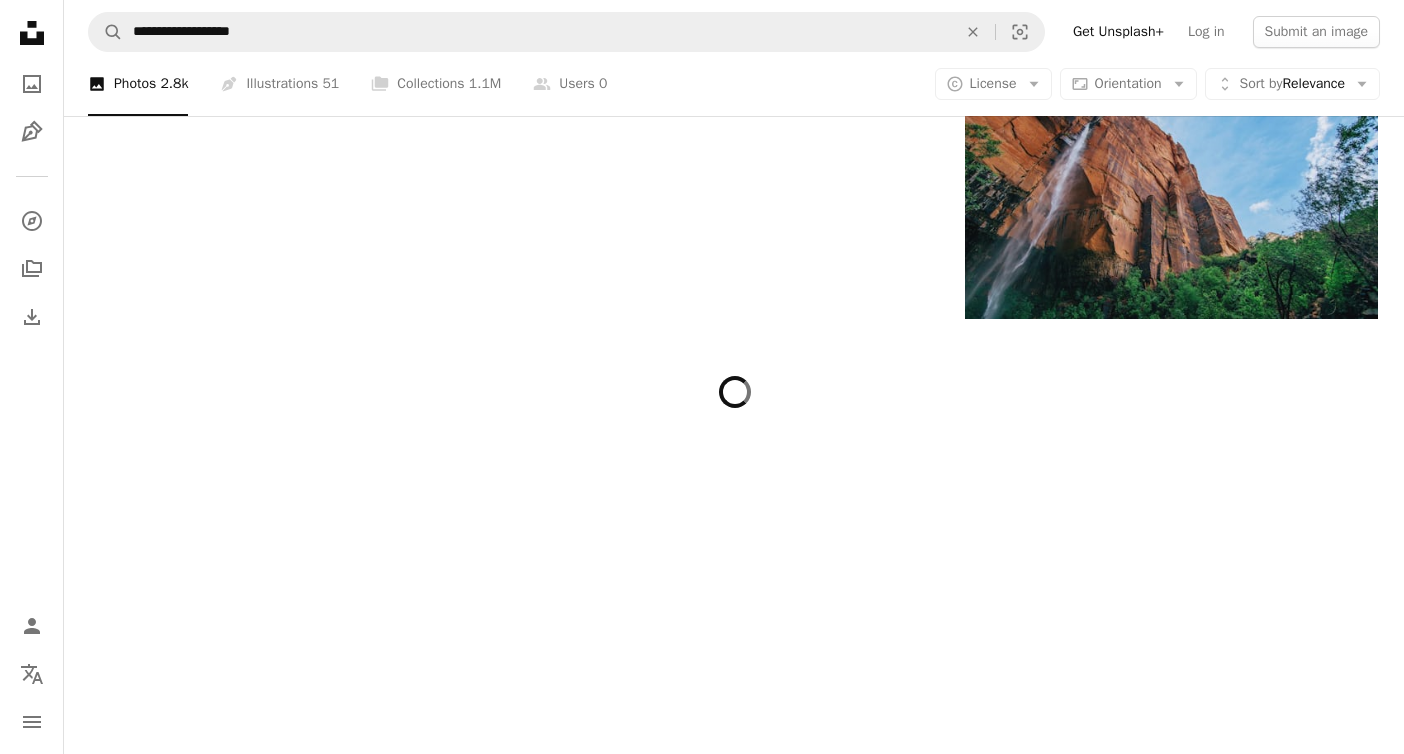 click at bounding box center (734, 779) 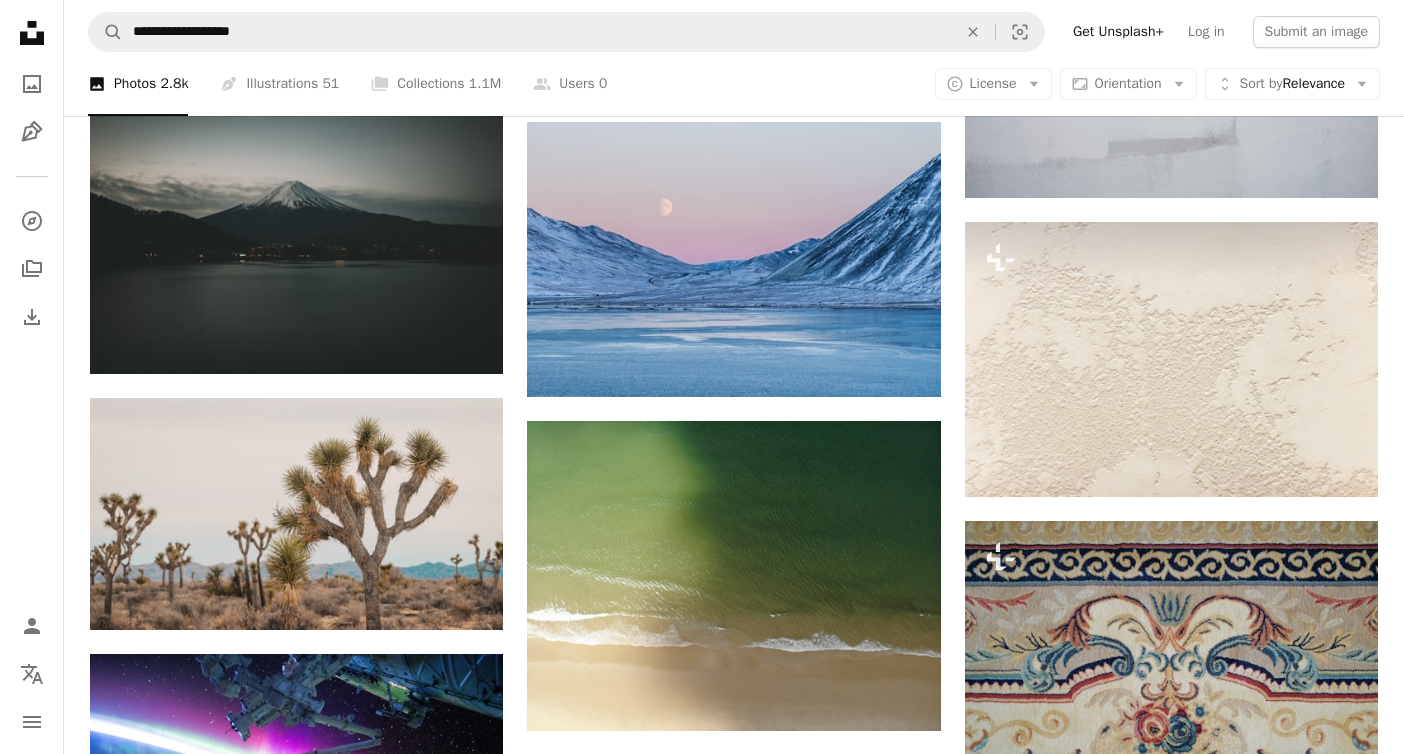 scroll, scrollTop: 12828, scrollLeft: 0, axis: vertical 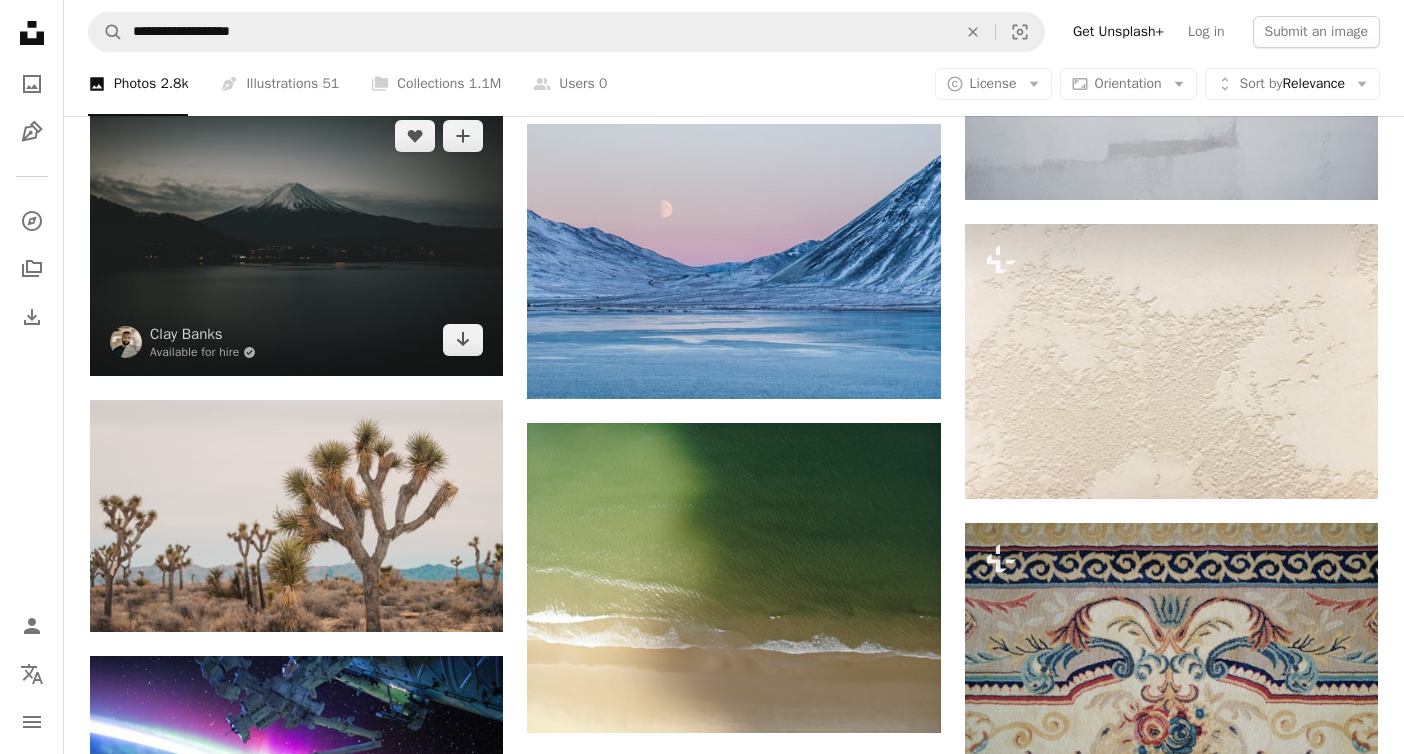 click at bounding box center [296, 238] 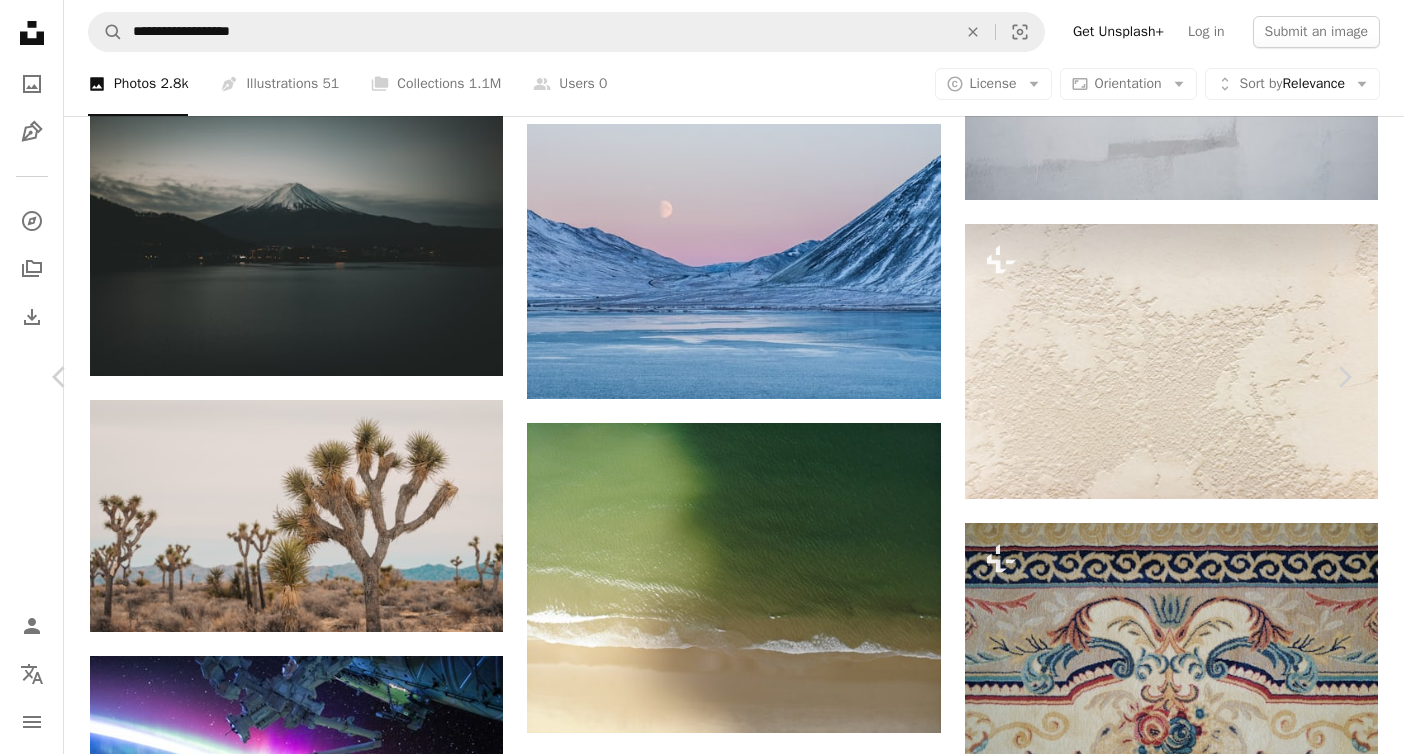 click on "An X shape" at bounding box center [20, 20] 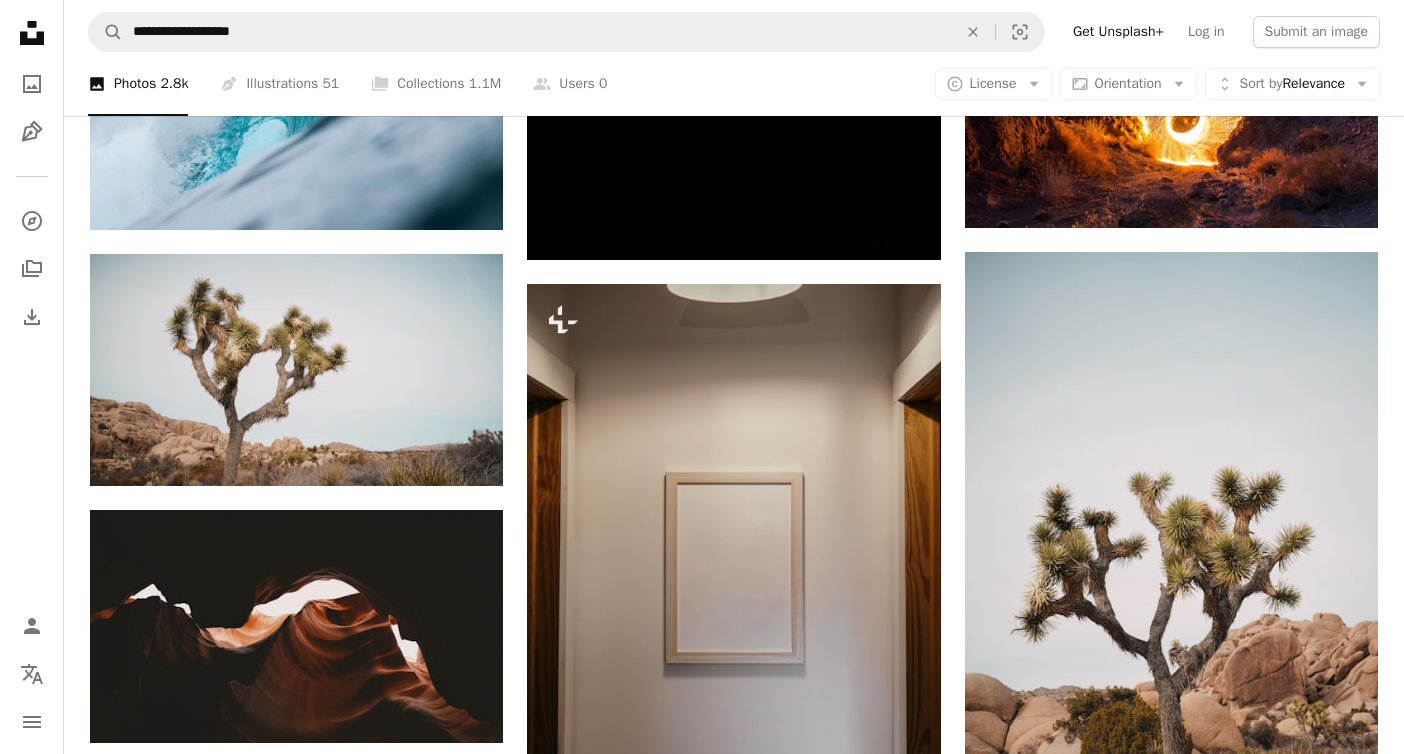 scroll, scrollTop: 15242, scrollLeft: 0, axis: vertical 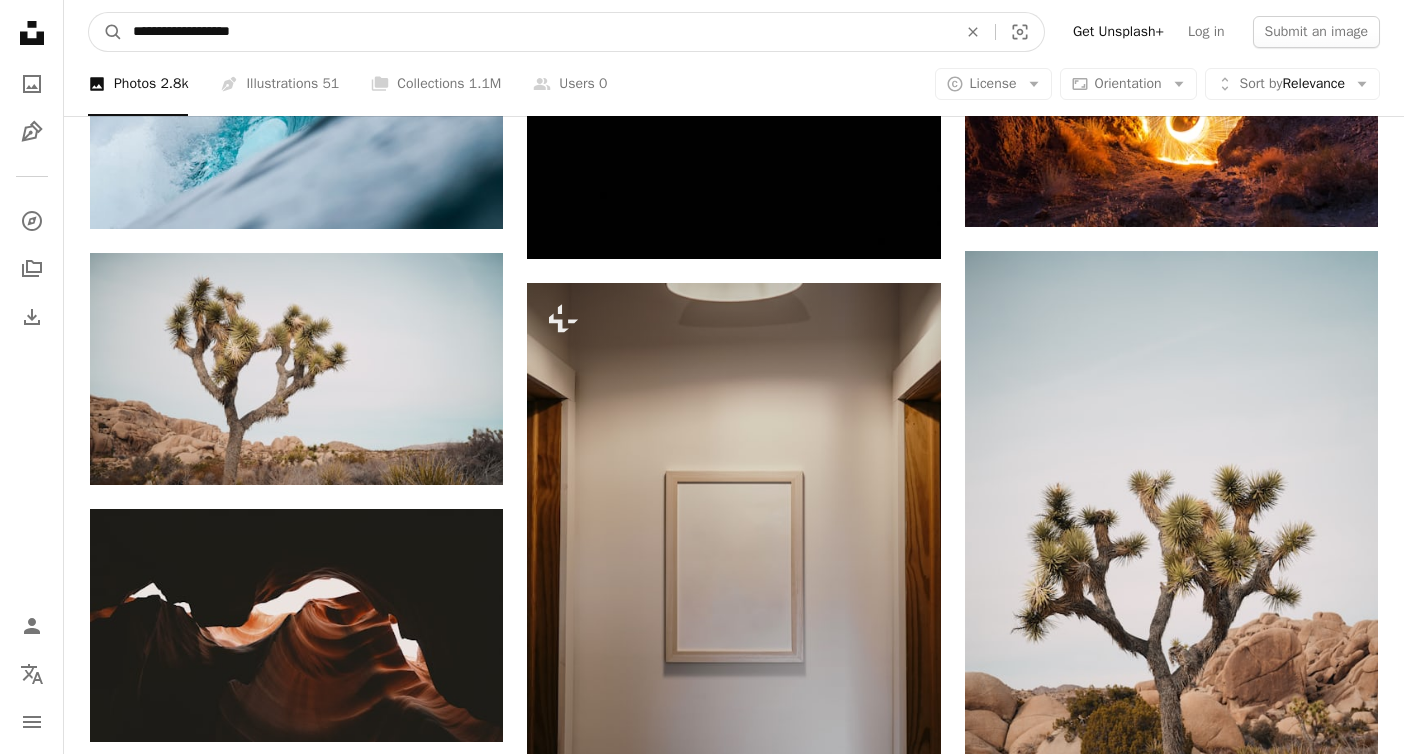 click on "**********" at bounding box center [537, 32] 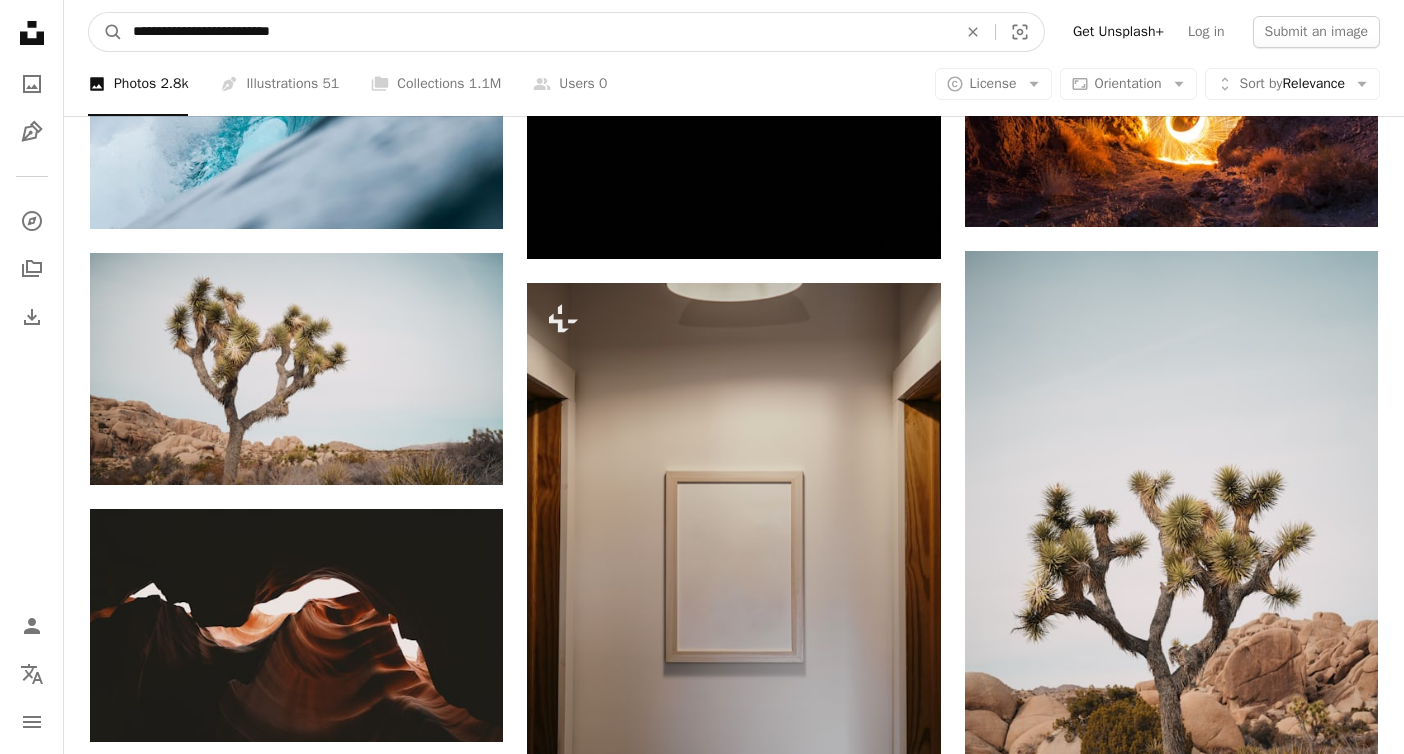 type on "**********" 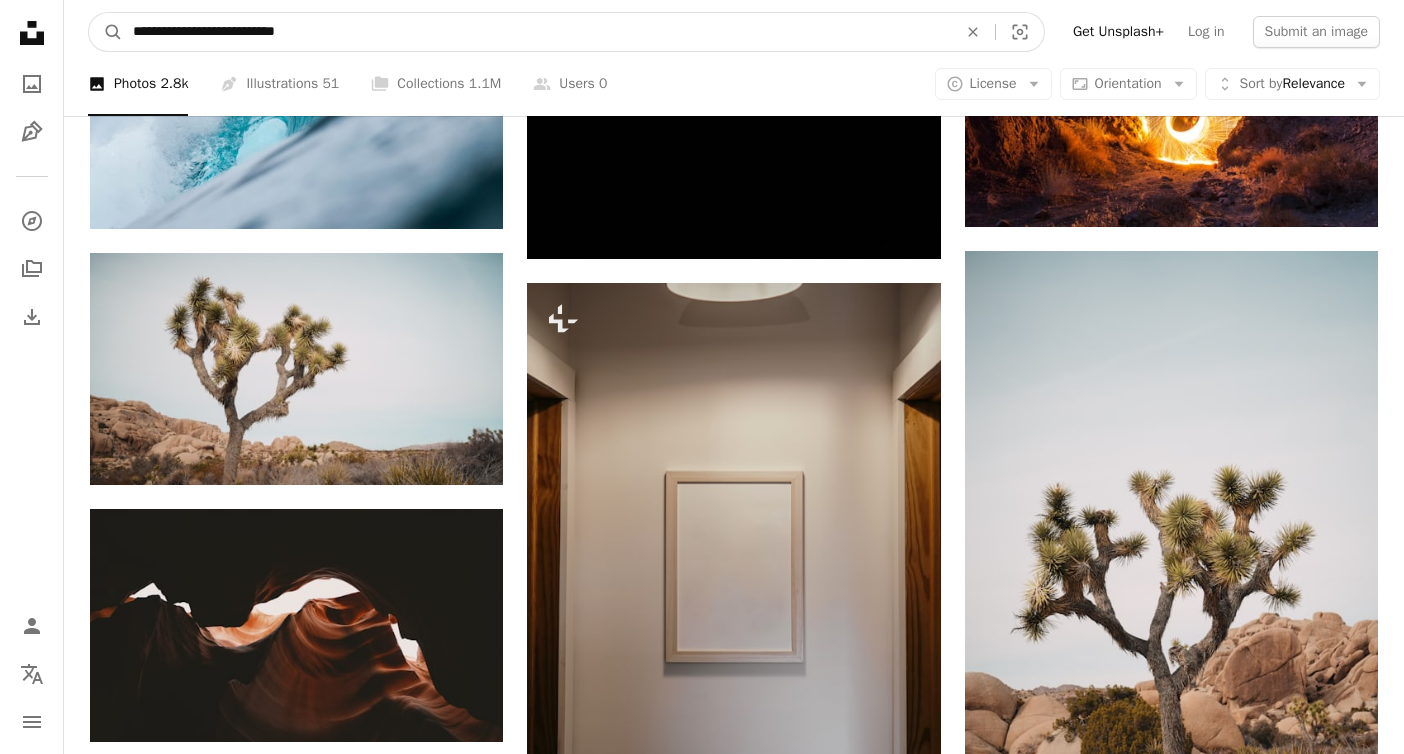 click on "A magnifying glass" at bounding box center (106, 32) 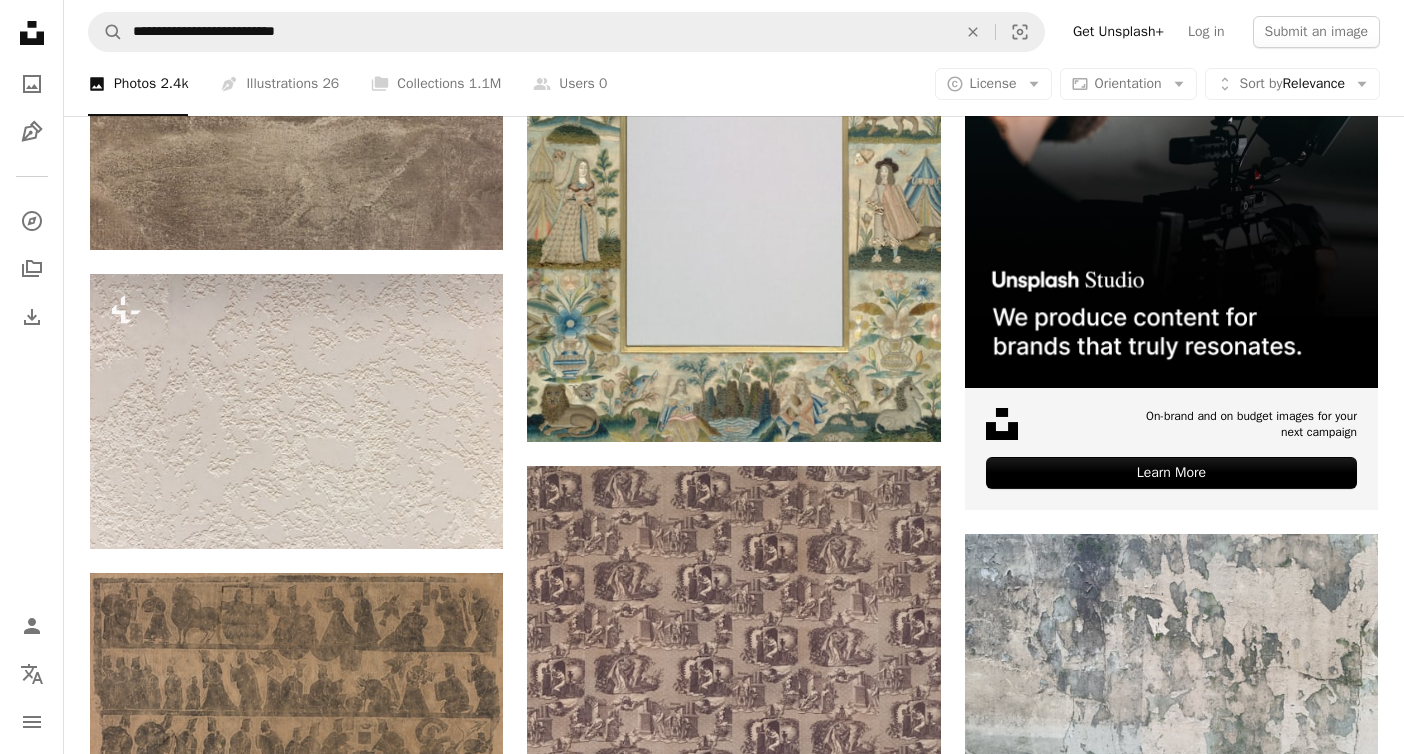 scroll, scrollTop: 424, scrollLeft: 0, axis: vertical 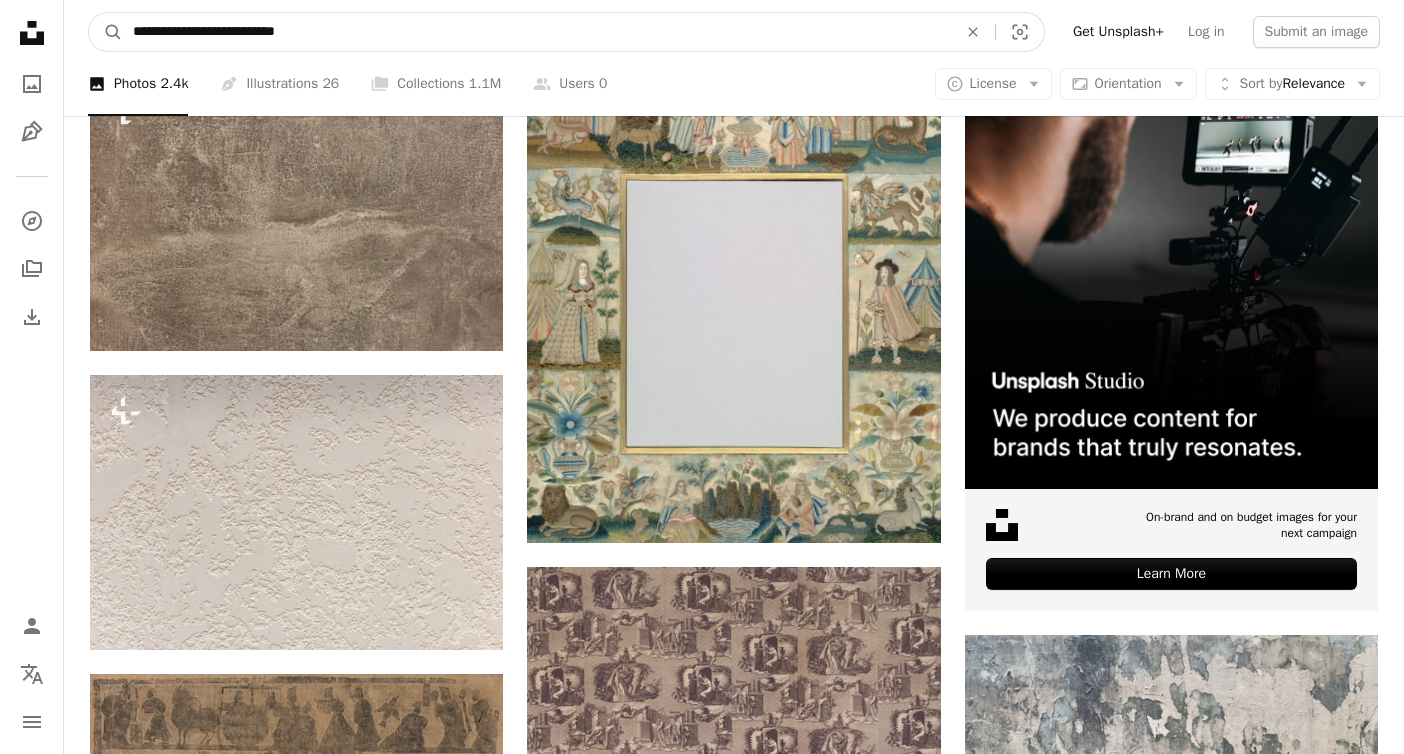 drag, startPoint x: 471, startPoint y: 45, endPoint x: 46, endPoint y: 44, distance: 425.0012 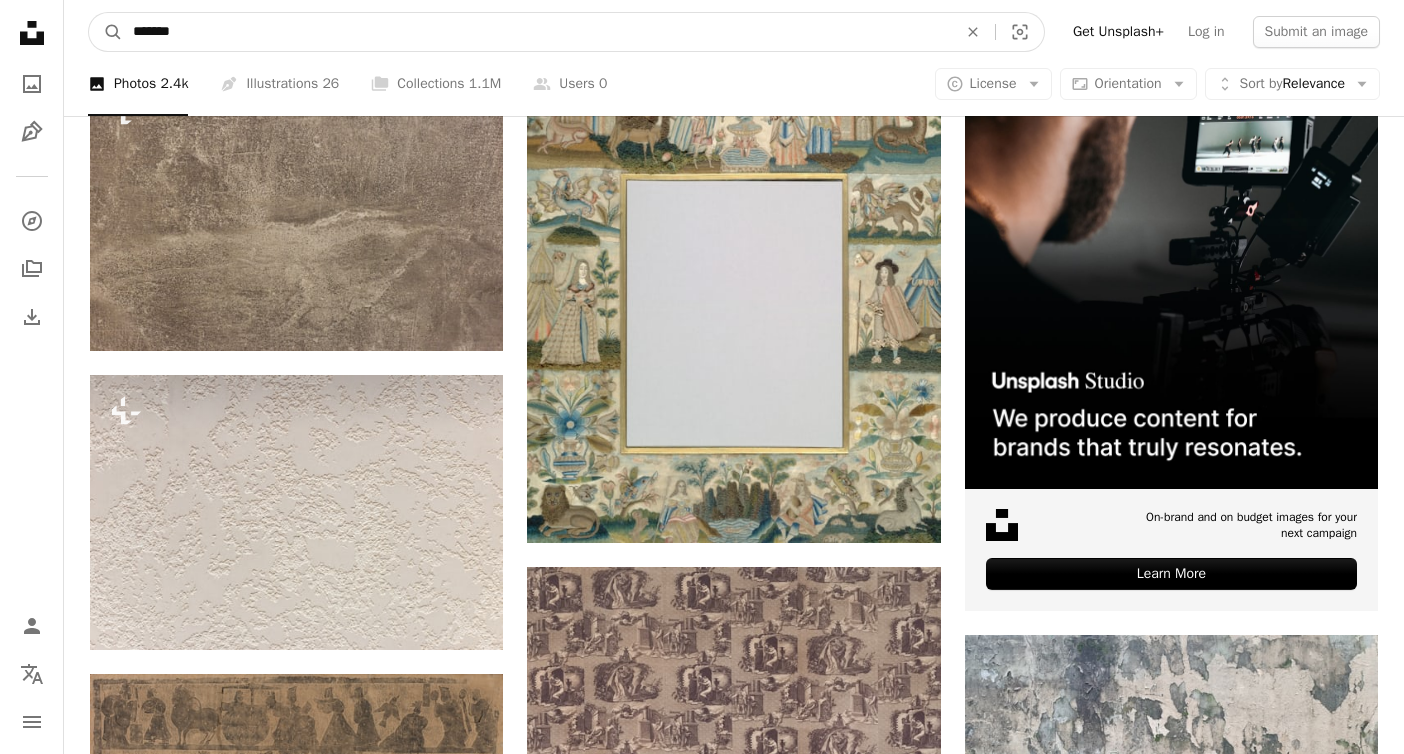 type on "********" 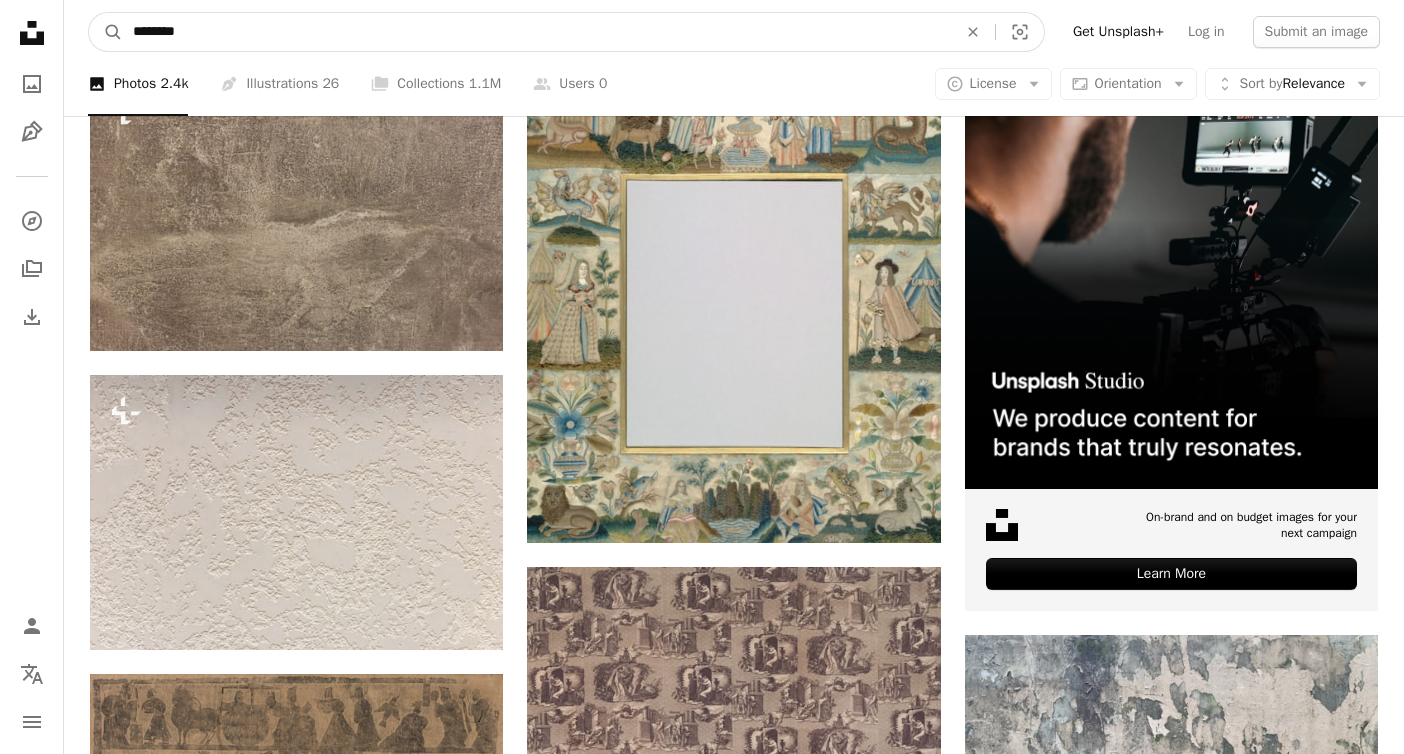 click on "A magnifying glass" at bounding box center [106, 32] 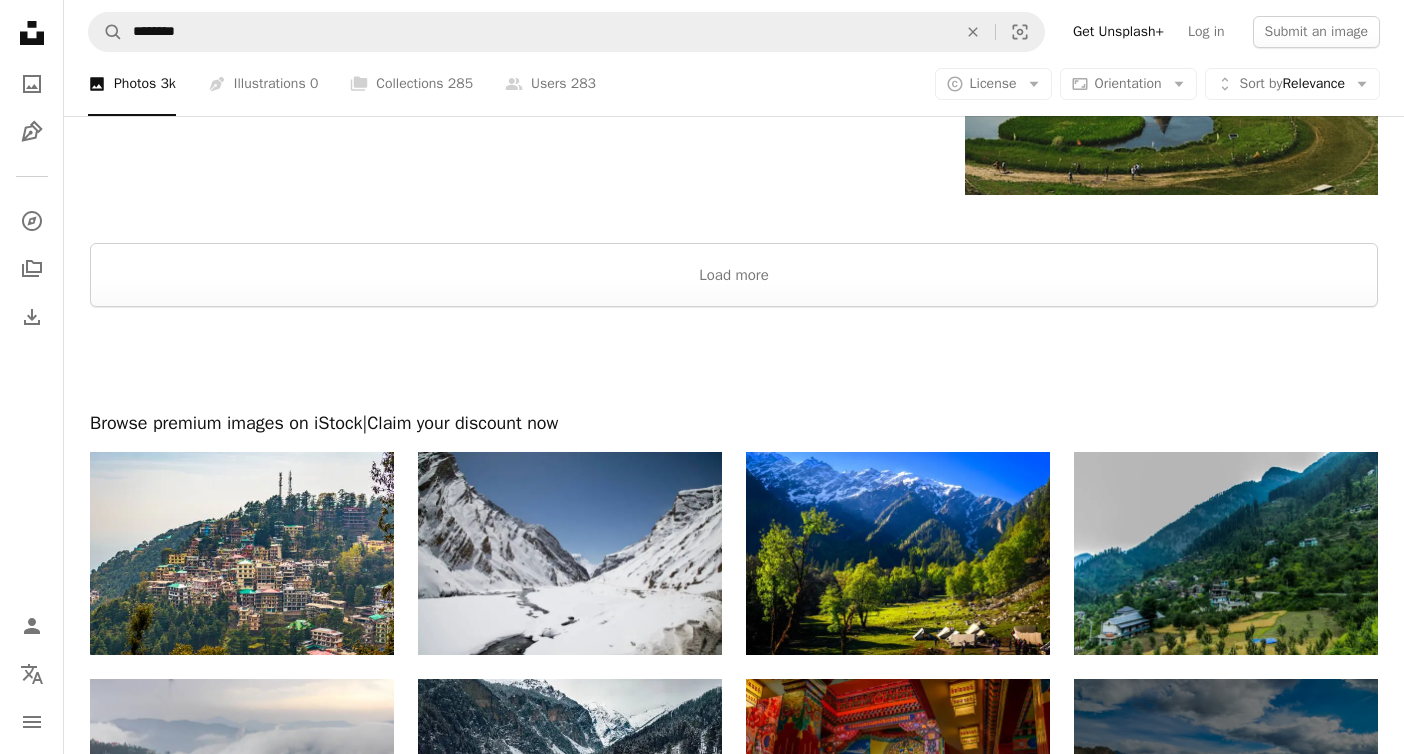 scroll, scrollTop: 3503, scrollLeft: 0, axis: vertical 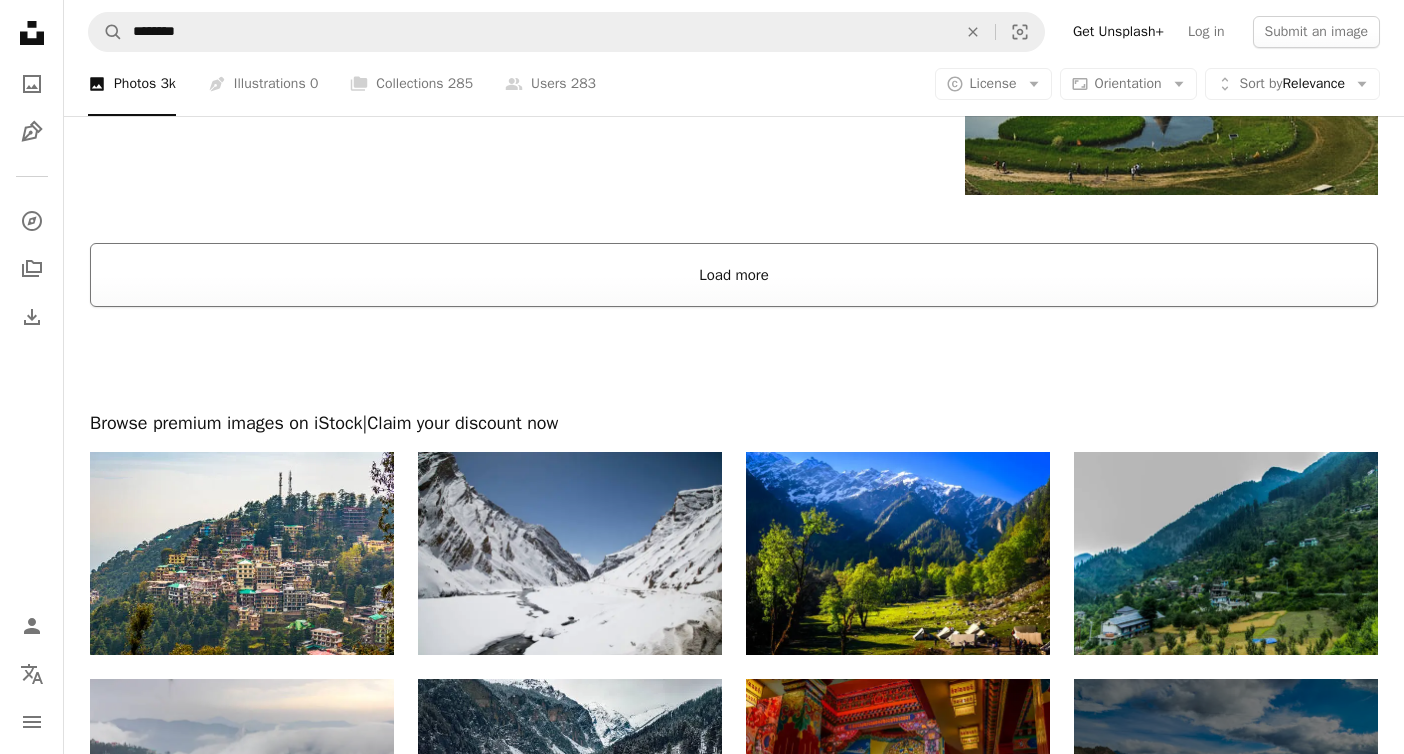 click on "Load more" at bounding box center (734, 275) 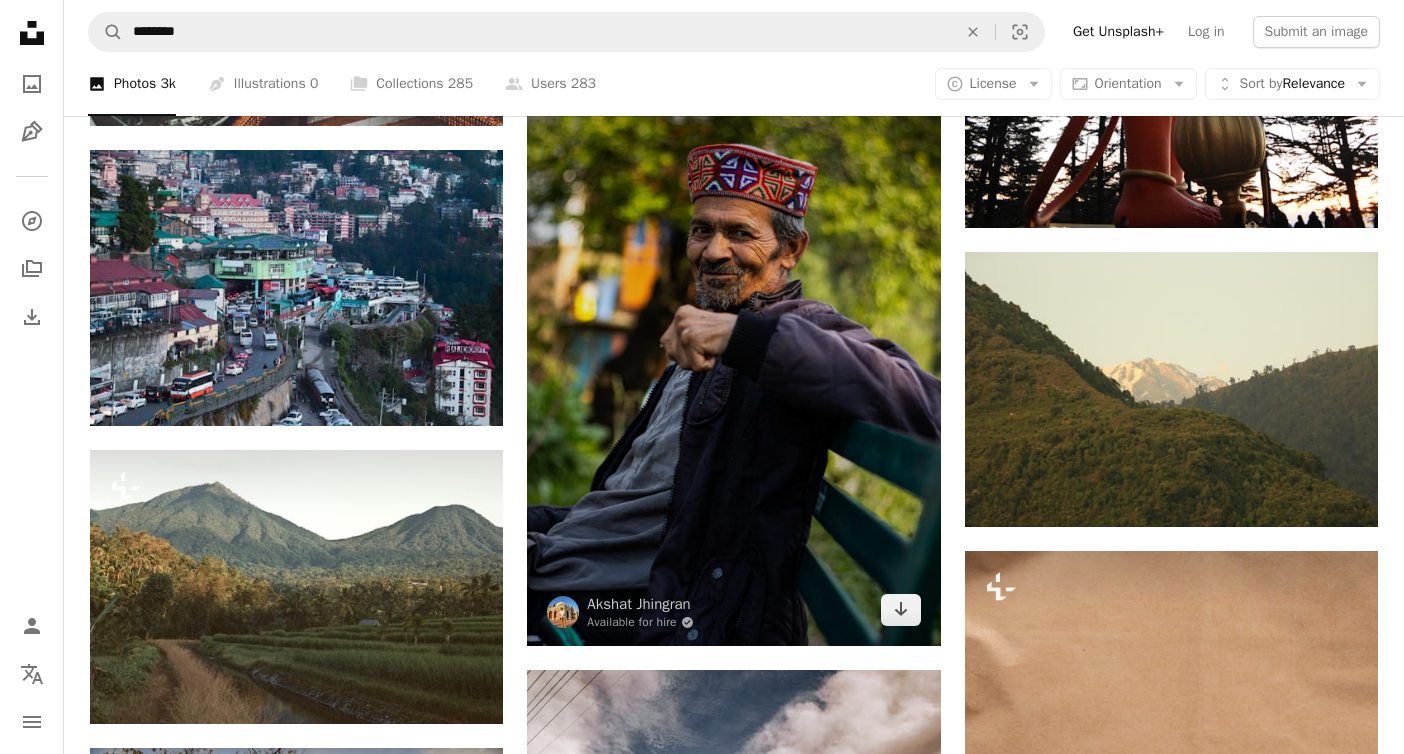 scroll, scrollTop: 13815, scrollLeft: 0, axis: vertical 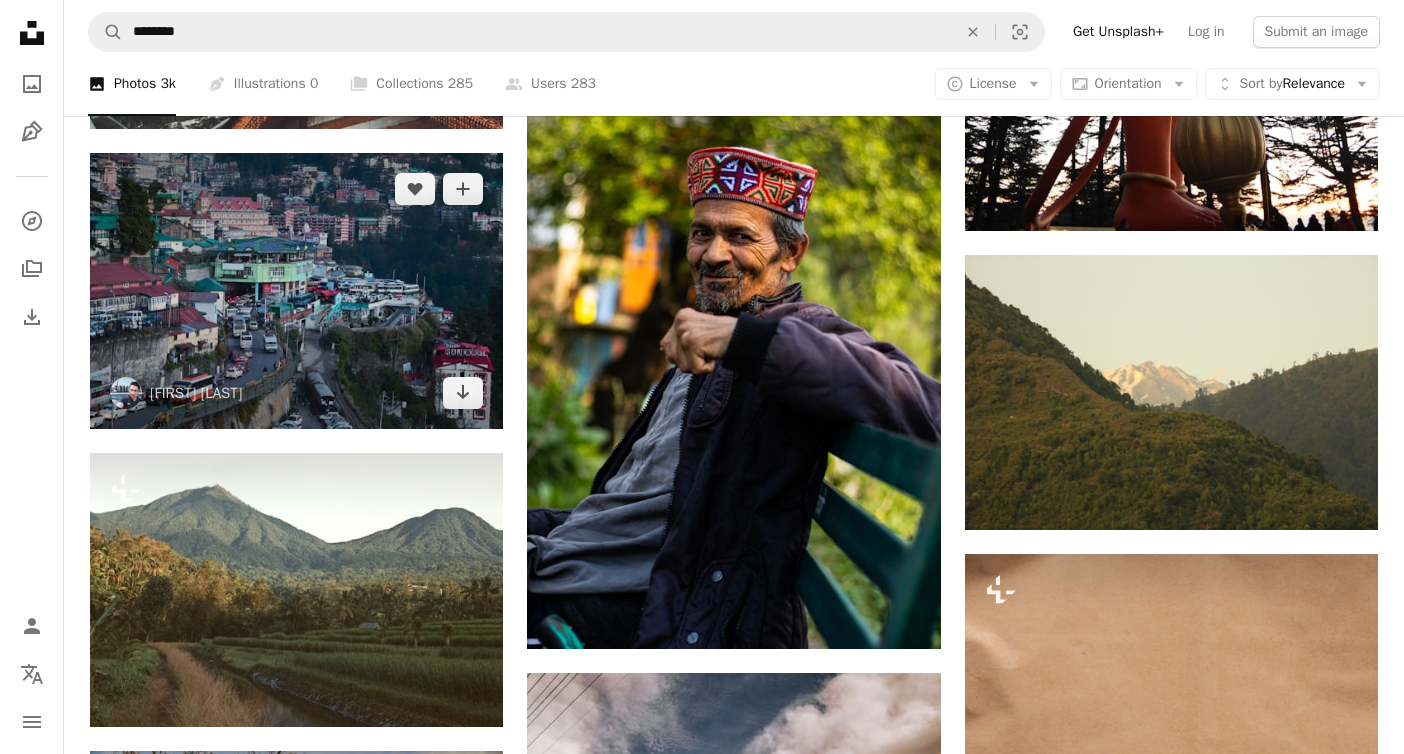 click at bounding box center [296, 291] 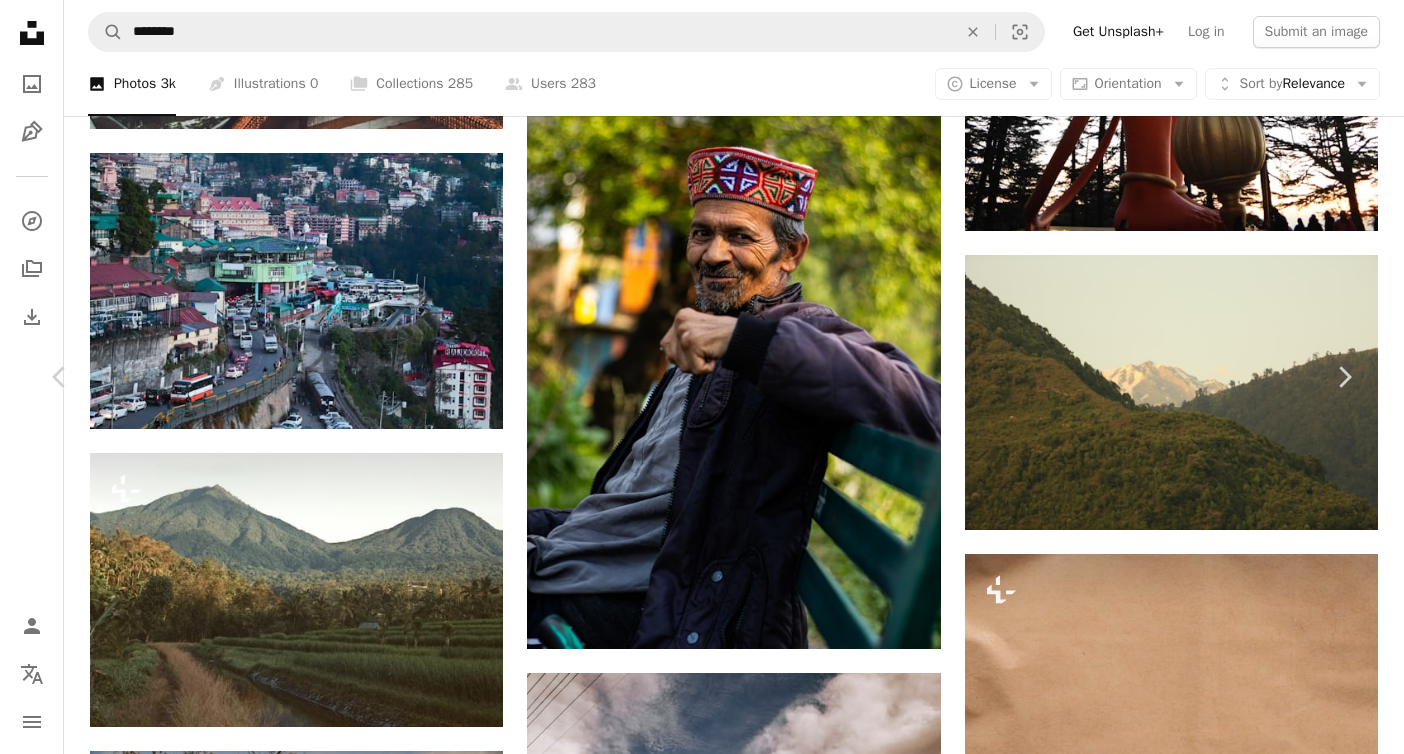 click on "An X shape Chevron left Chevron right Navraj singh navraj_canada A heart A plus sign Download free Chevron down Zoom in Views 4,540 Downloads 80 A forward-right arrow Share Info icon Info More Actions Calendar outlined Published on  [DATE] Camera NIKON CORPORATION, NIKON Z 5 Safety Free to use under the  Unsplash License [CITY] car building city human architecture road grey street scenery urban vehicle bus transportation outdoors town automobile neighborhood downtown aerial view Free stock photos Browse premium related images on iStock  |  Save 20% with code UNSPLASH20 View more on iStock  ↗ Related images A heart A plus sign Tuan P. Arrow pointing down Plus sign for Unsplash+ A heart A plus sign Getty Images For  Unsplash+ A lock Download A heart A plus sign Pema Gyamtsho Arrow pointing down A heart A plus sign yash kiran Available for hire A checkmark inside of a circle Arrow pointing down A heart A plus sign Souro Souvik Available for hire A checkmark inside of a circle Arrow pointing down For" at bounding box center (702, 3705) 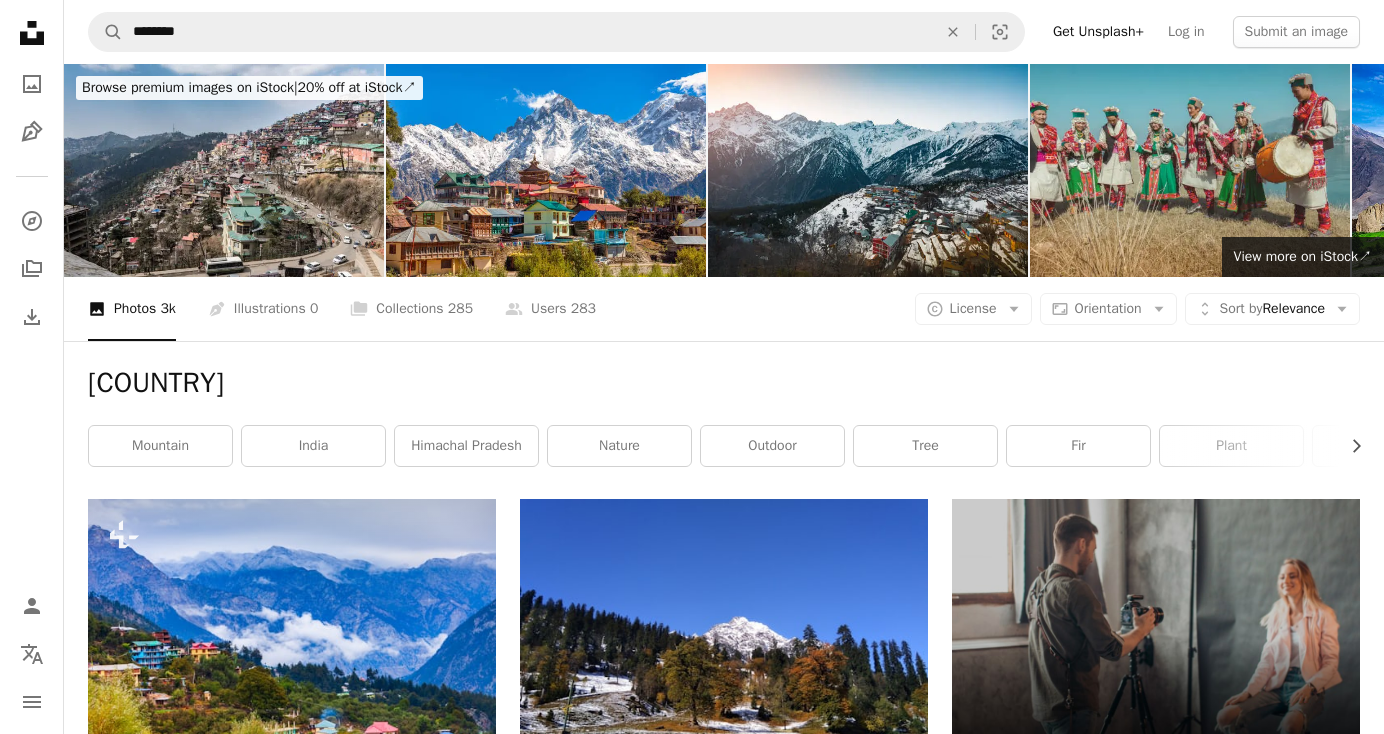 scroll, scrollTop: 0, scrollLeft: 0, axis: both 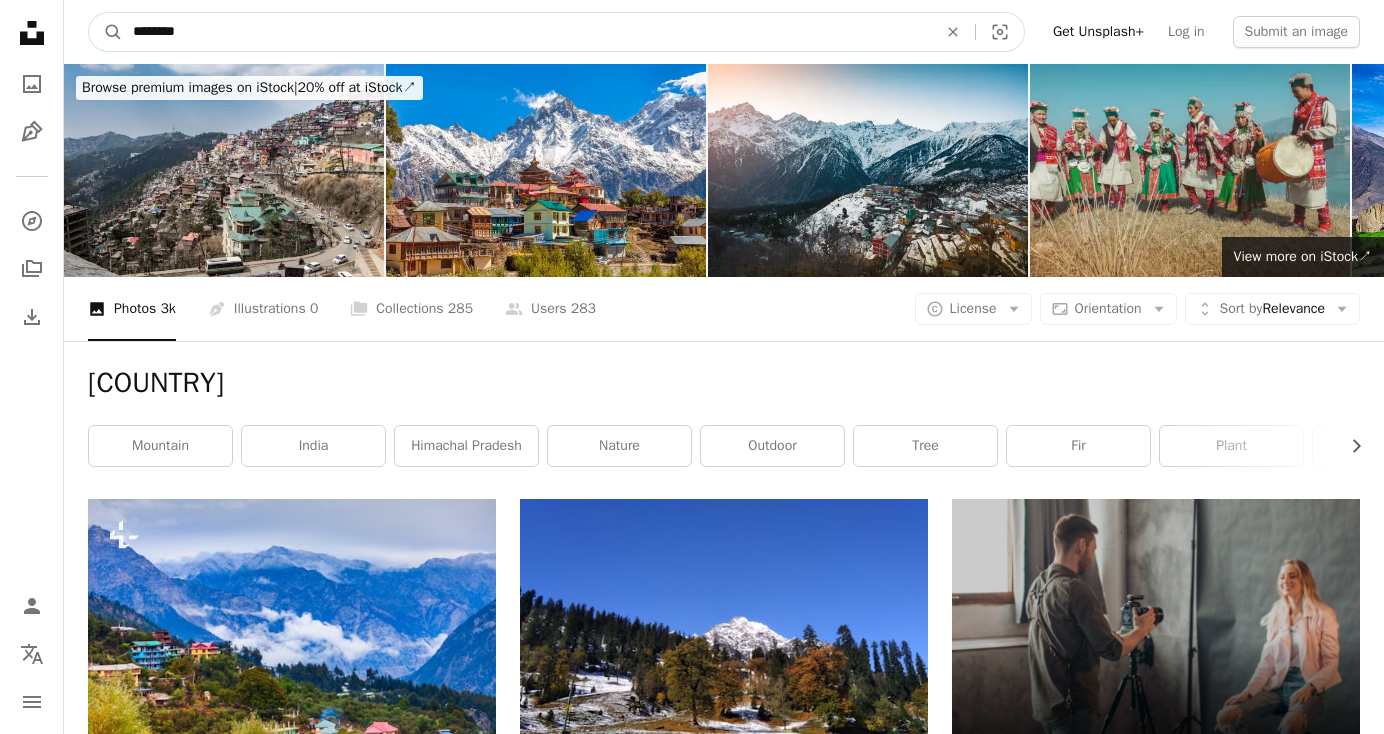 drag, startPoint x: 231, startPoint y: 37, endPoint x: 21, endPoint y: 43, distance: 210.0857 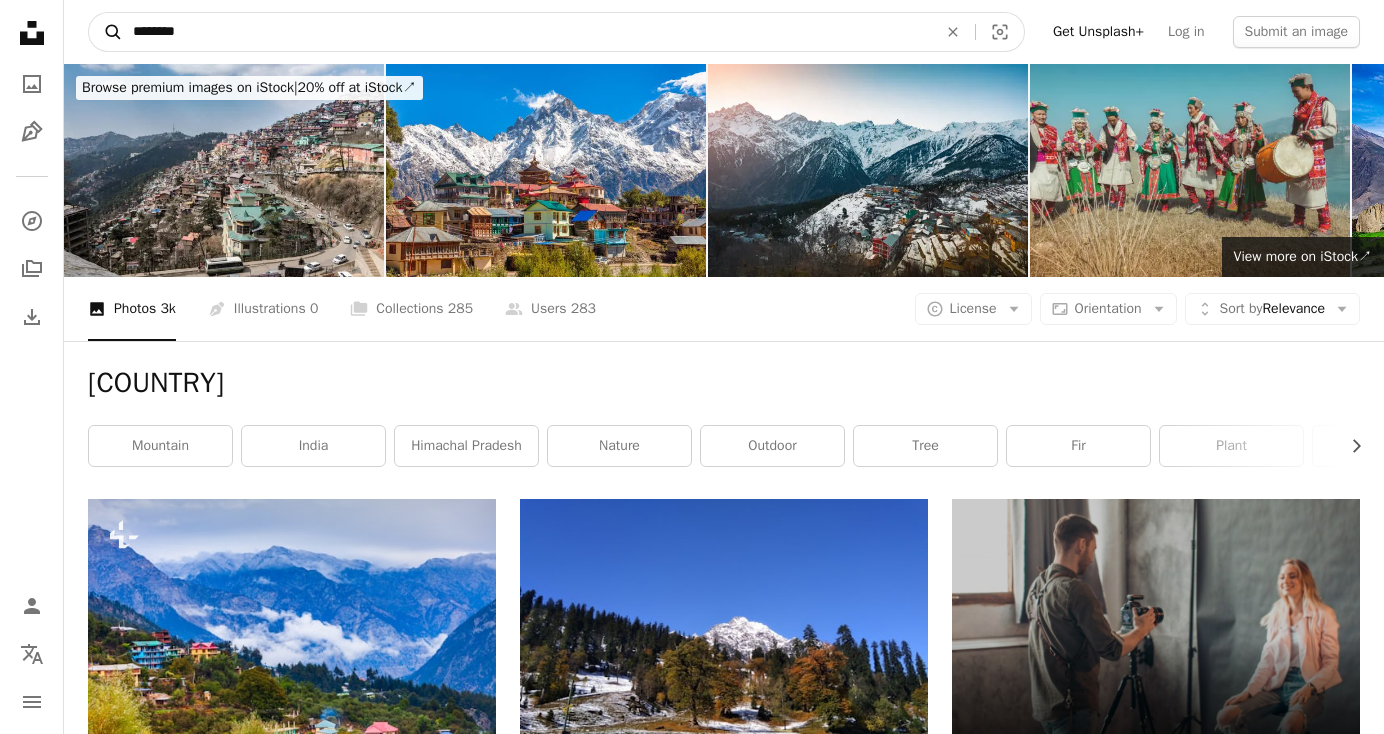 drag, startPoint x: 190, startPoint y: 35, endPoint x: 103, endPoint y: 46, distance: 87.69264 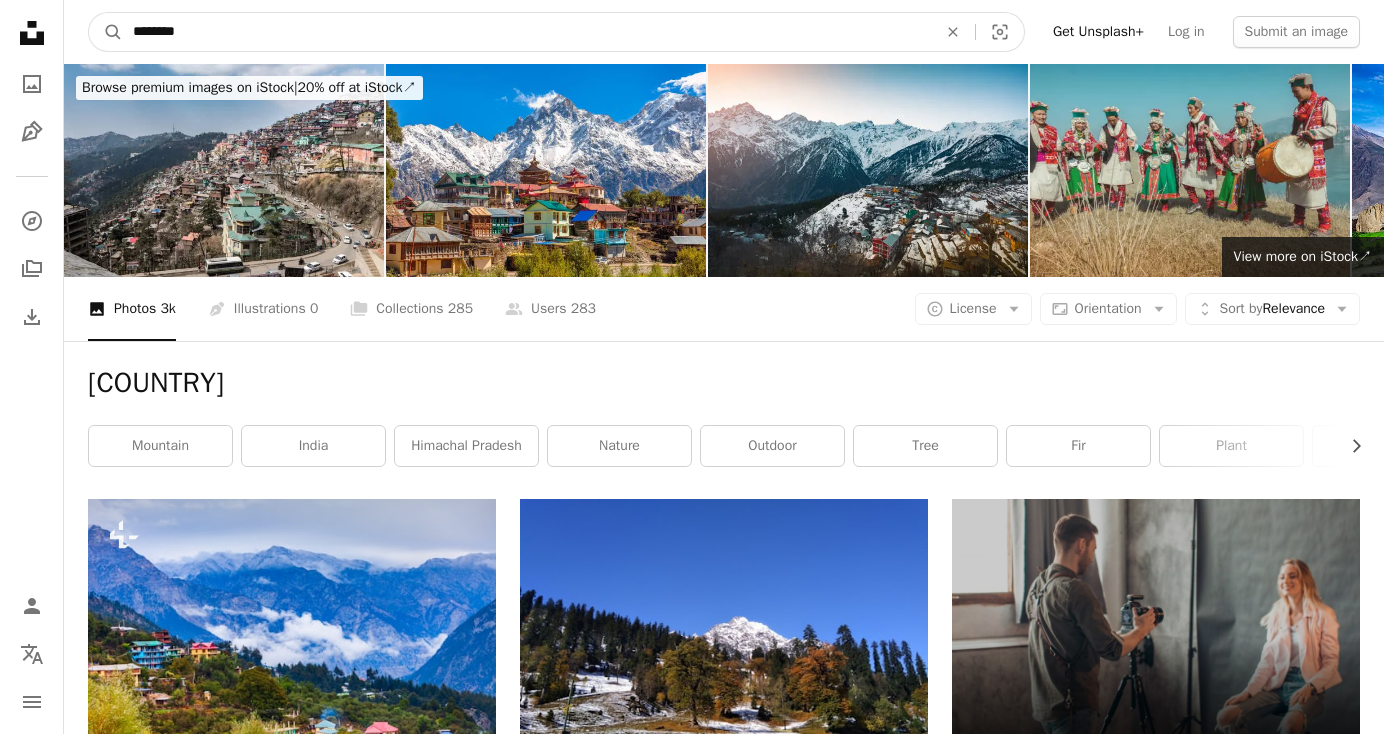 click on "********" at bounding box center (527, 32) 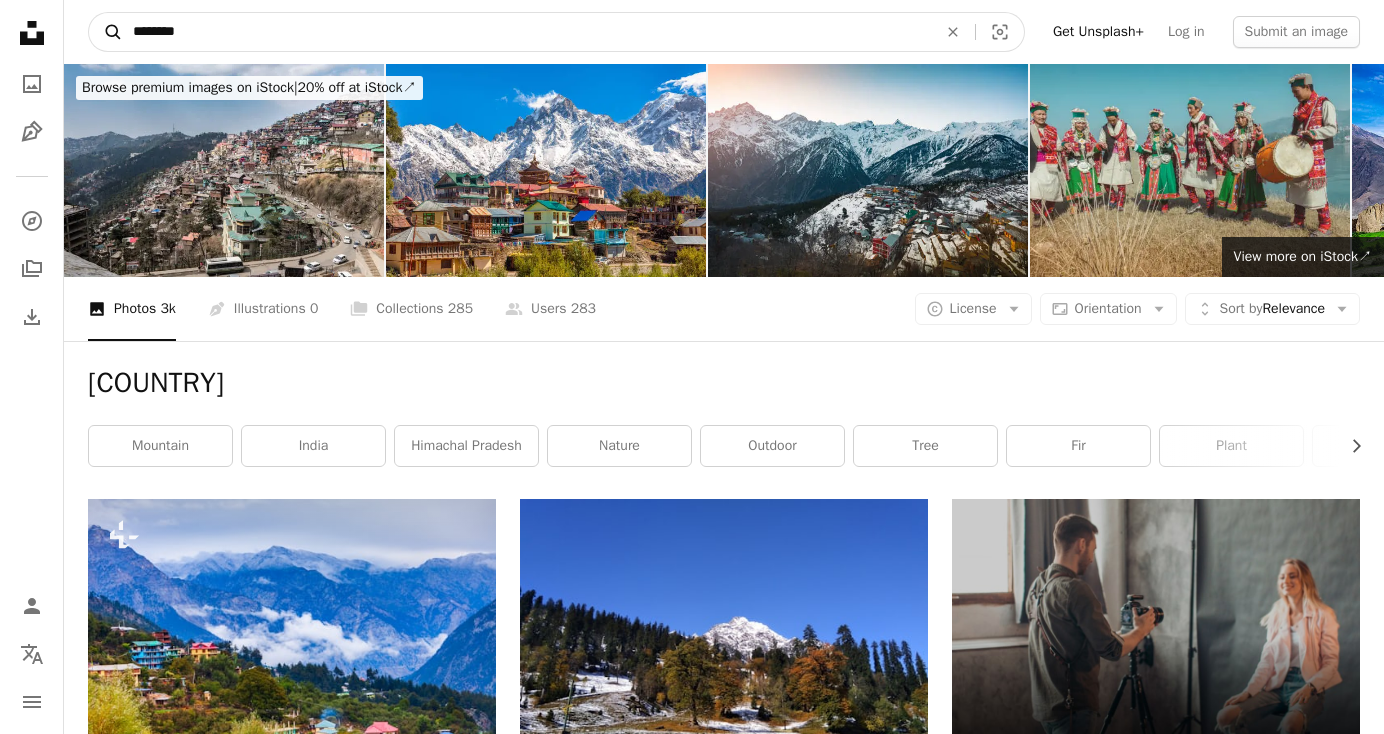 drag, startPoint x: 216, startPoint y: 38, endPoint x: 120, endPoint y: 38, distance: 96 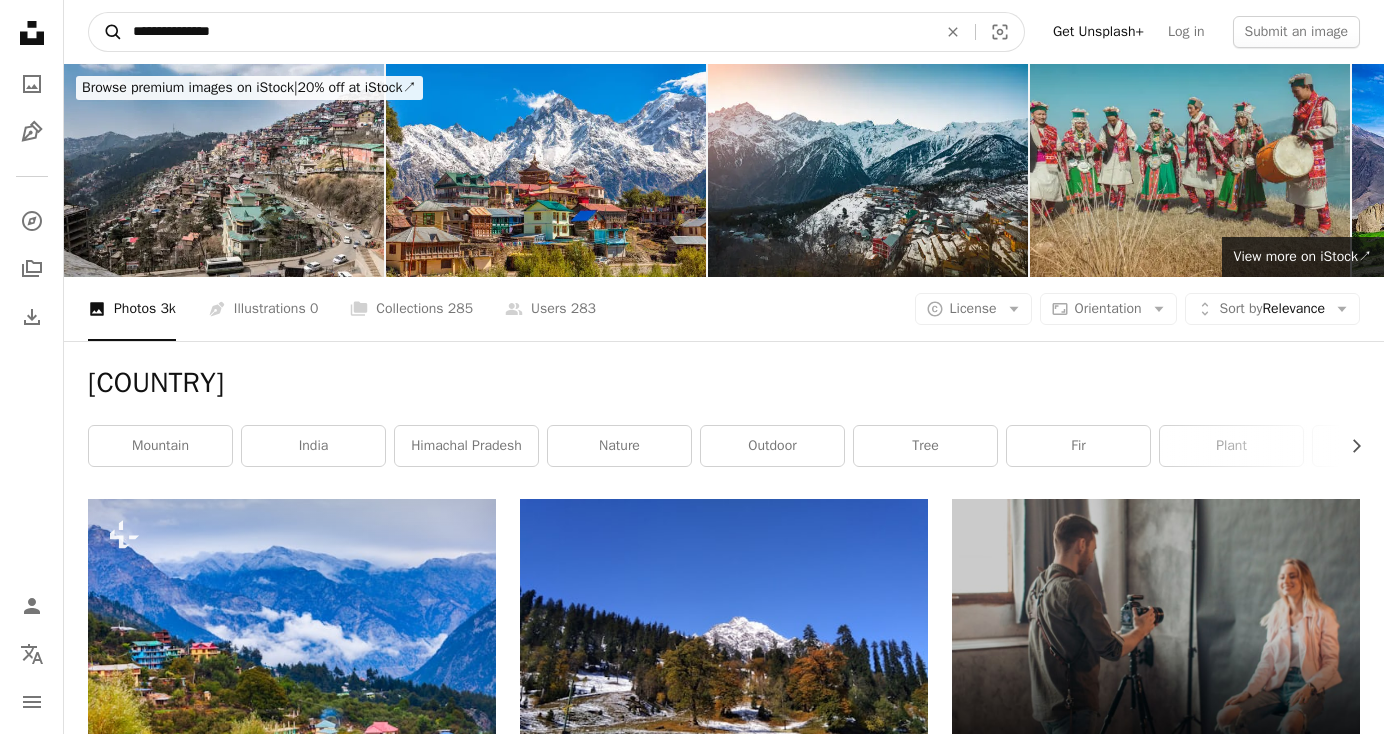 type on "**********" 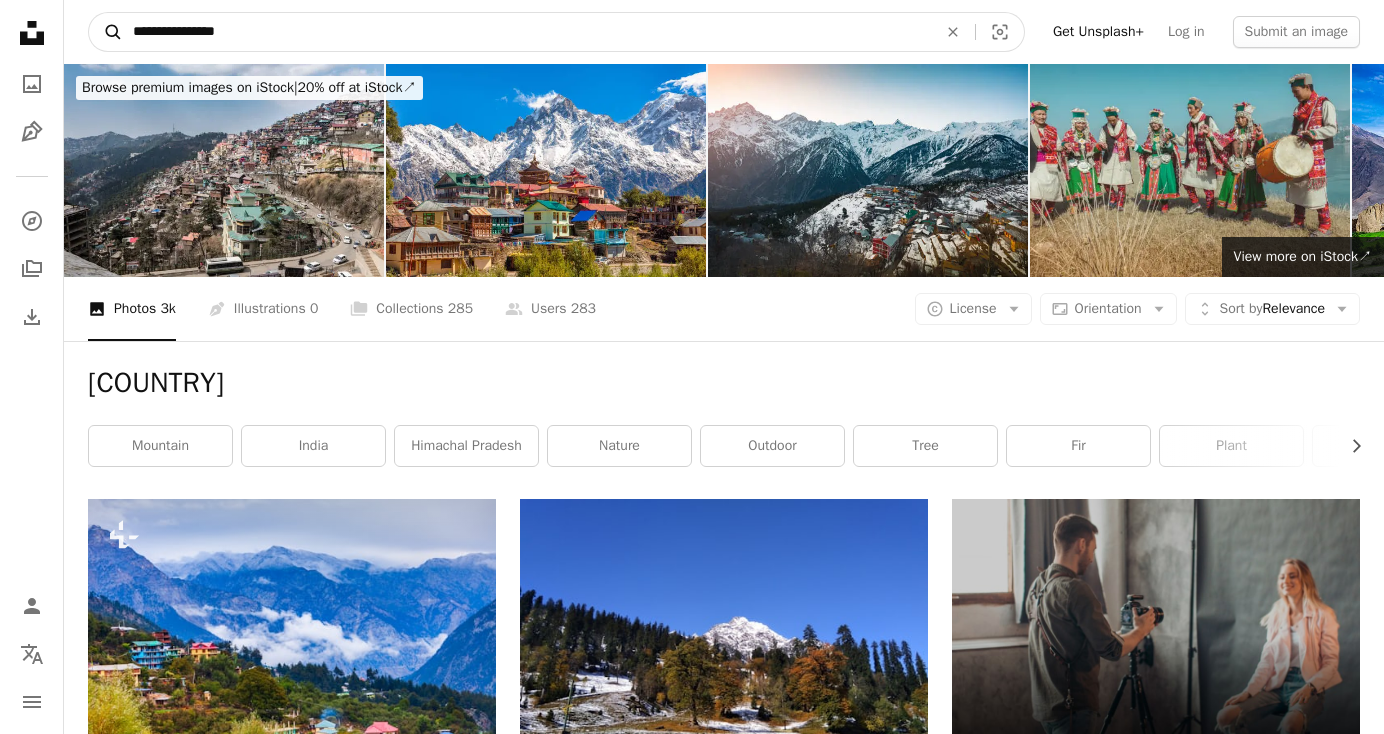 click on "A magnifying glass" at bounding box center (106, 32) 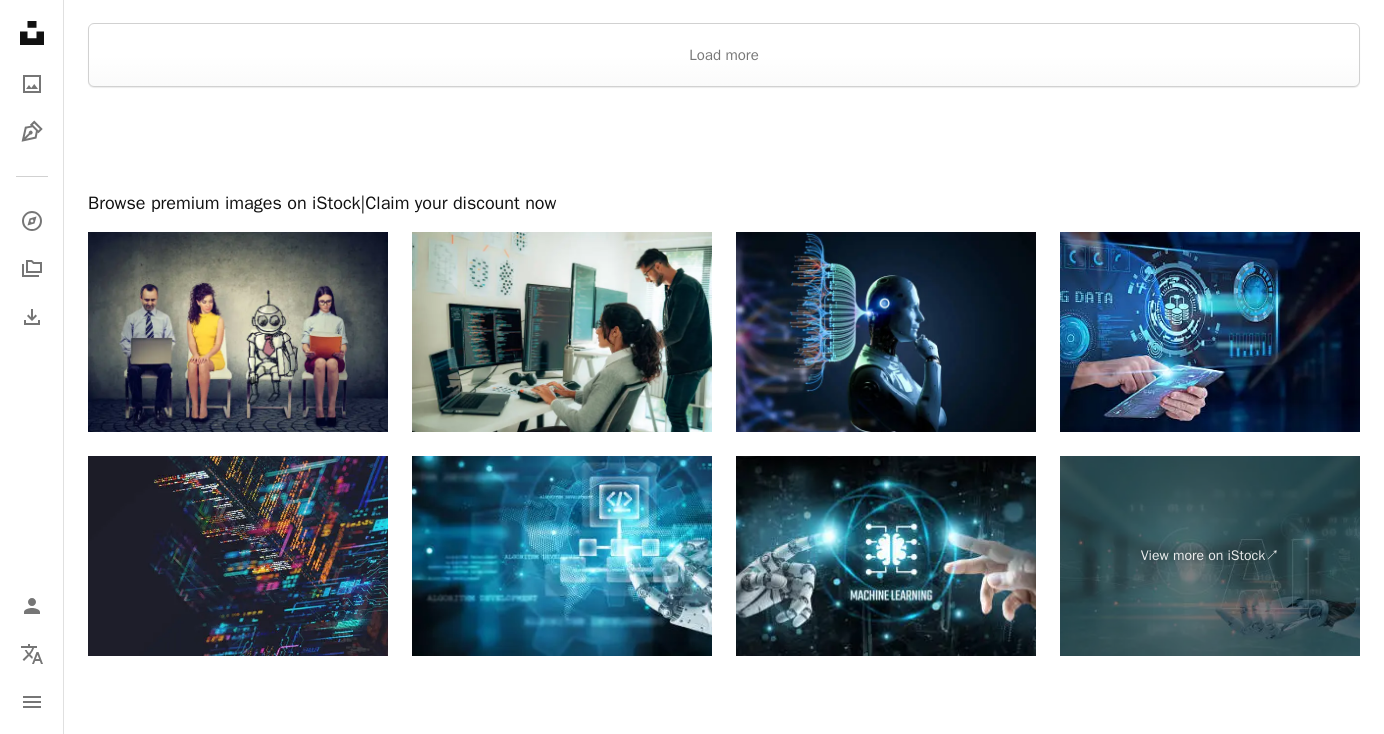 scroll, scrollTop: 4055, scrollLeft: 0, axis: vertical 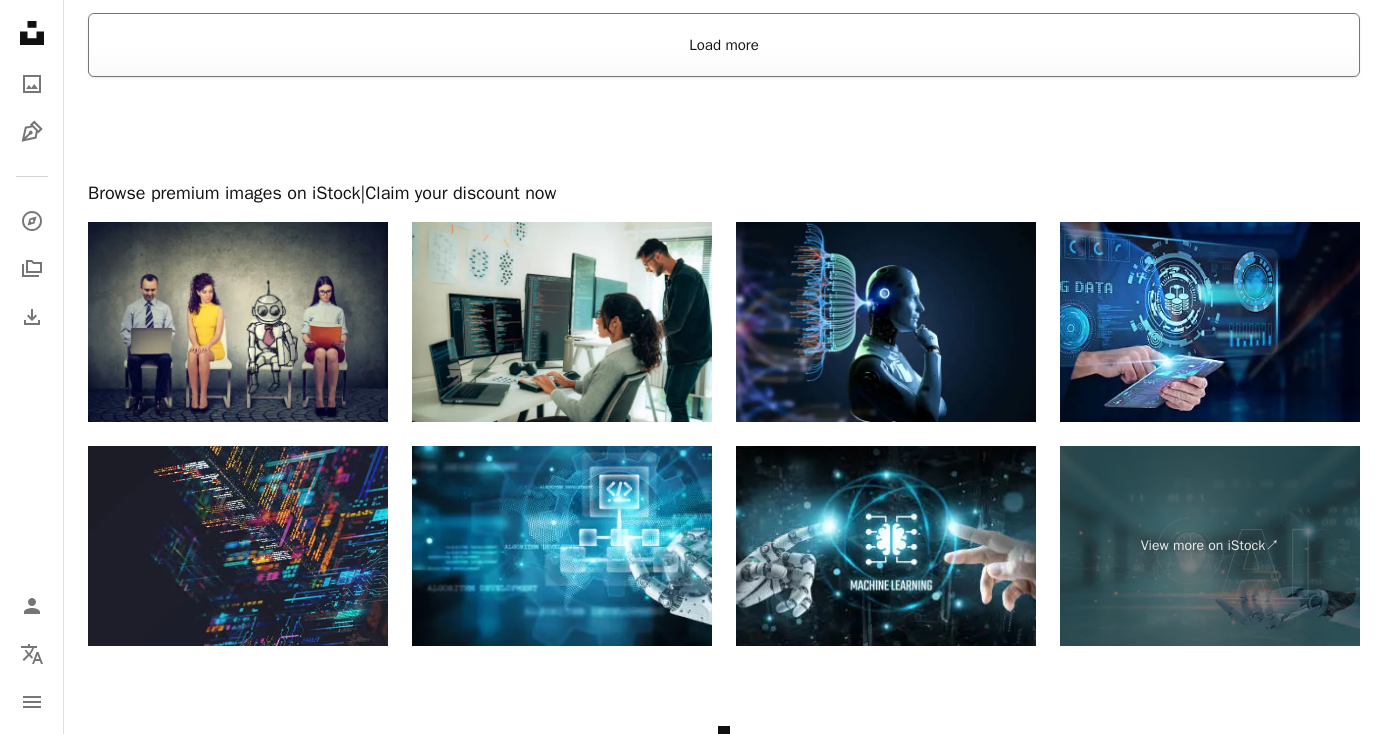 click on "Load more" at bounding box center (724, 45) 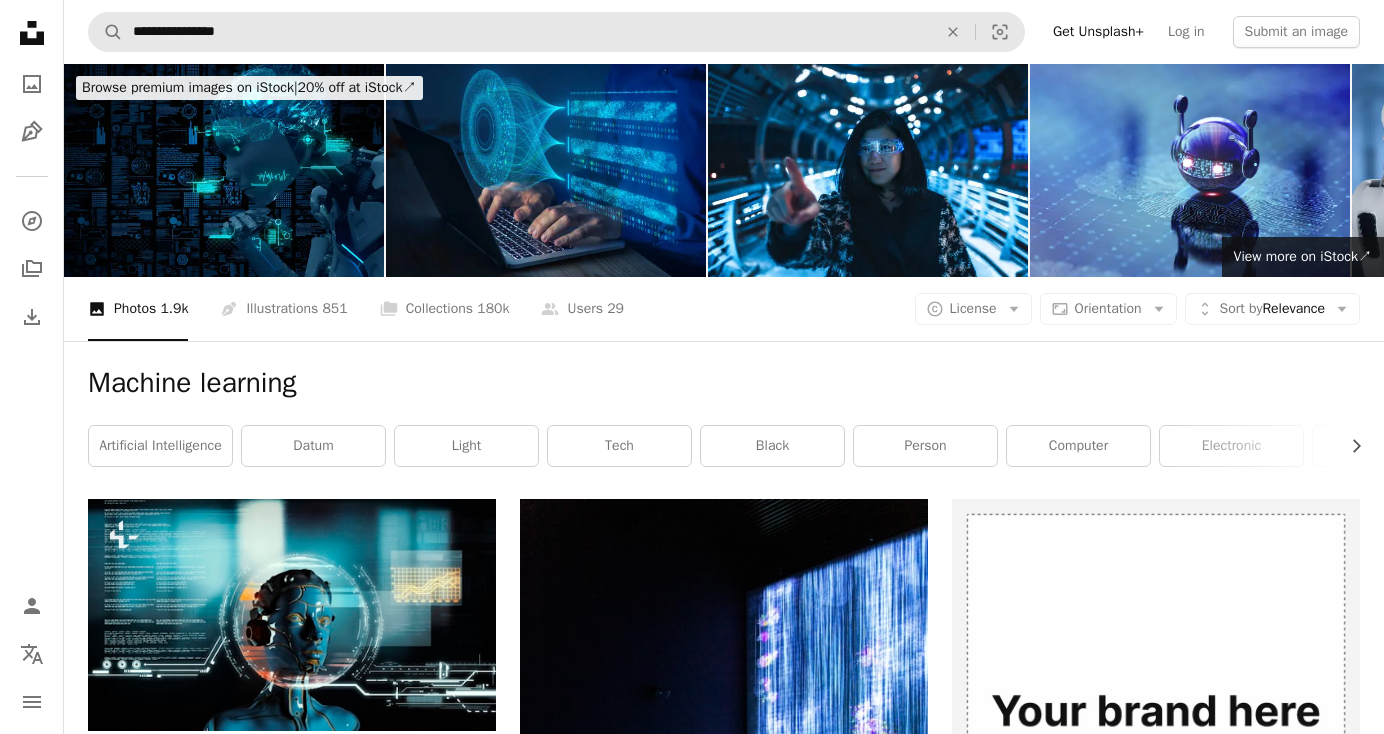 scroll, scrollTop: 0, scrollLeft: 0, axis: both 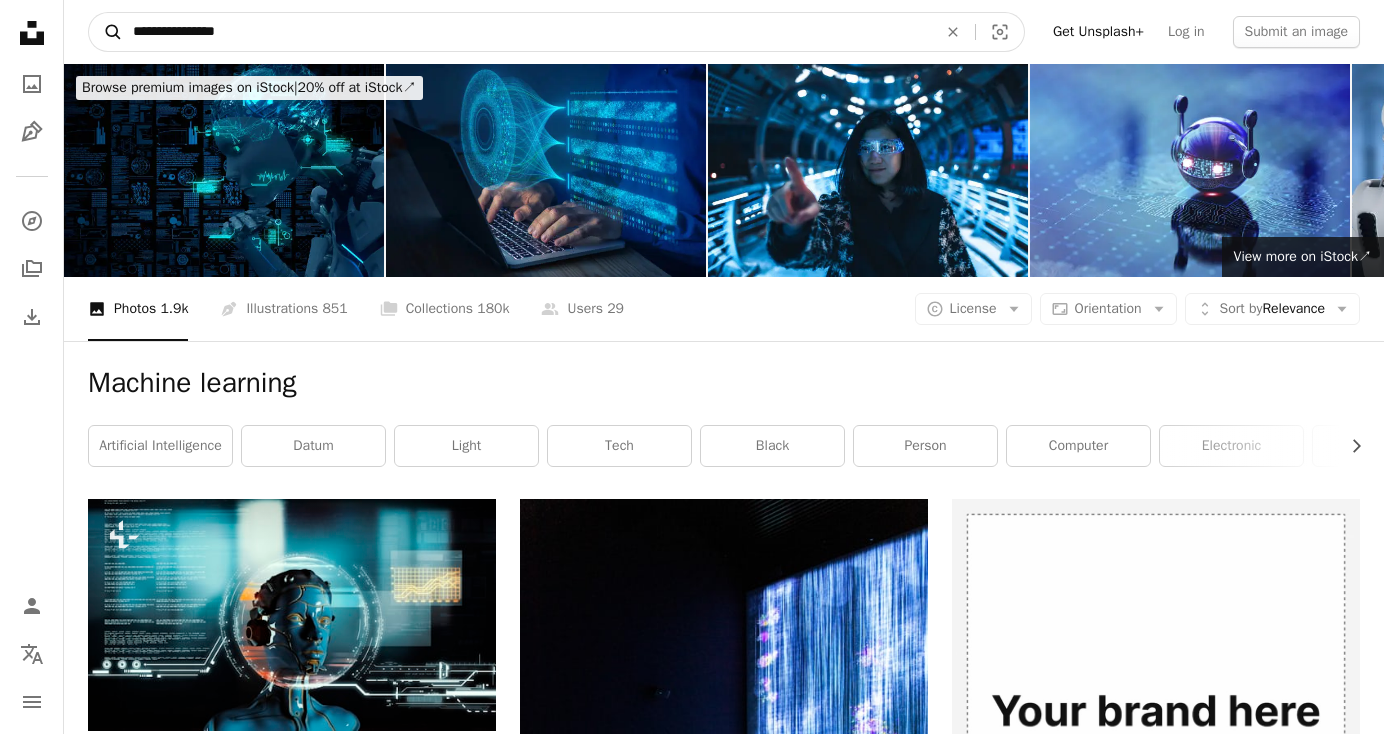 drag, startPoint x: 302, startPoint y: 34, endPoint x: 94, endPoint y: 33, distance: 208.00241 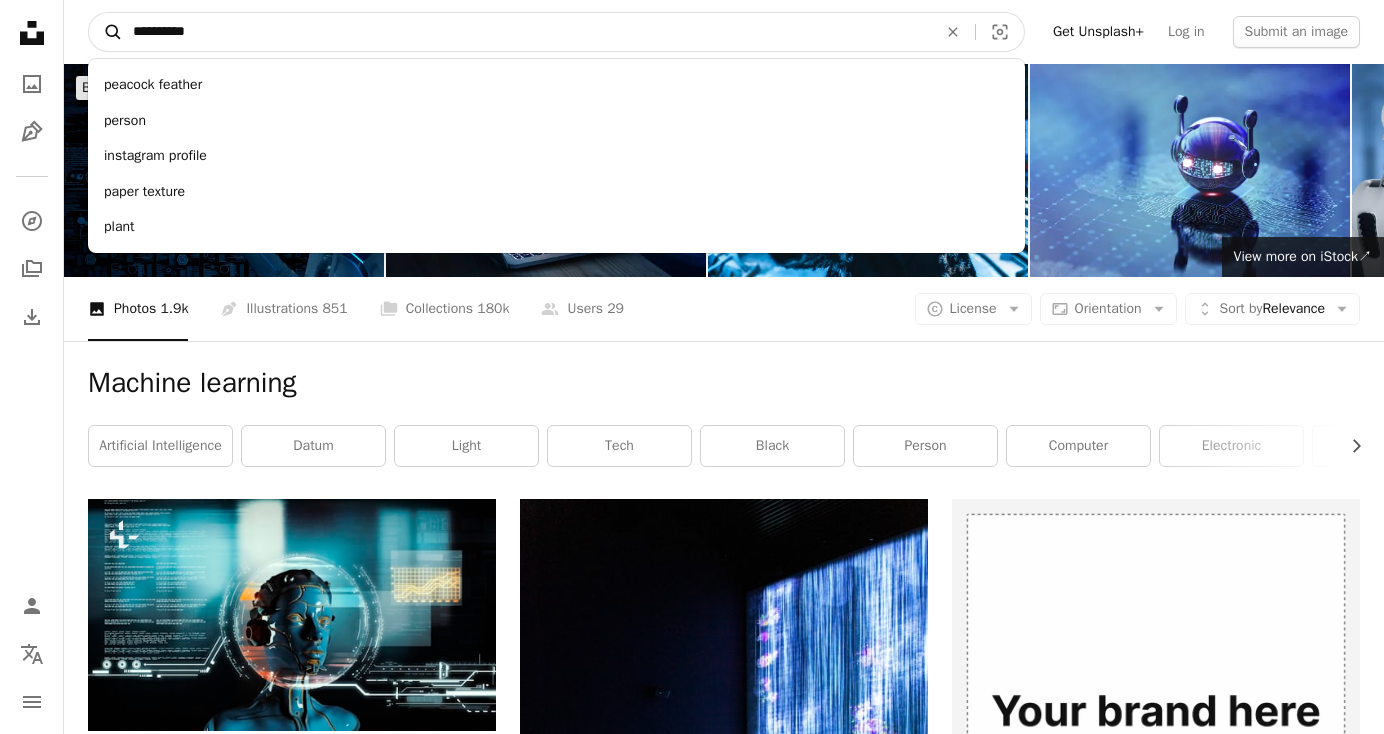 type on "**********" 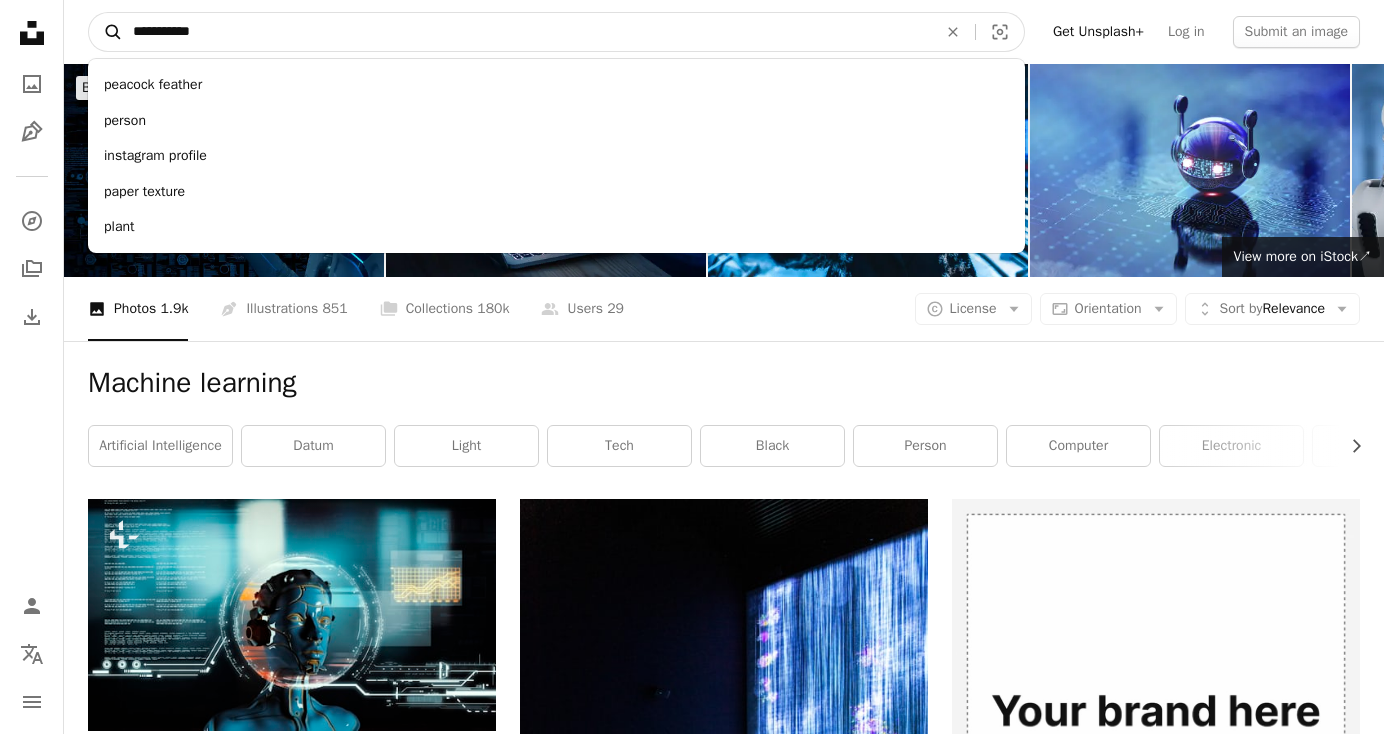 click on "A magnifying glass" at bounding box center [106, 32] 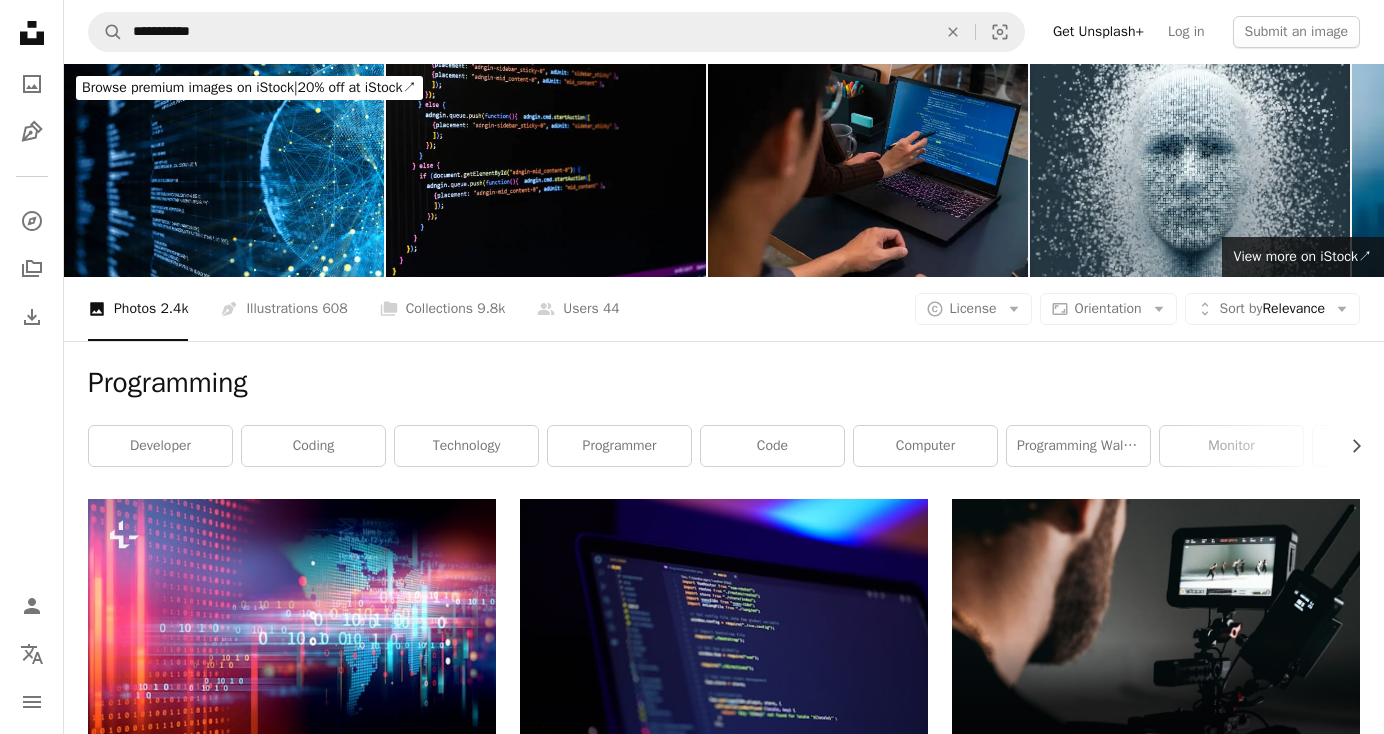 scroll, scrollTop: 0, scrollLeft: 0, axis: both 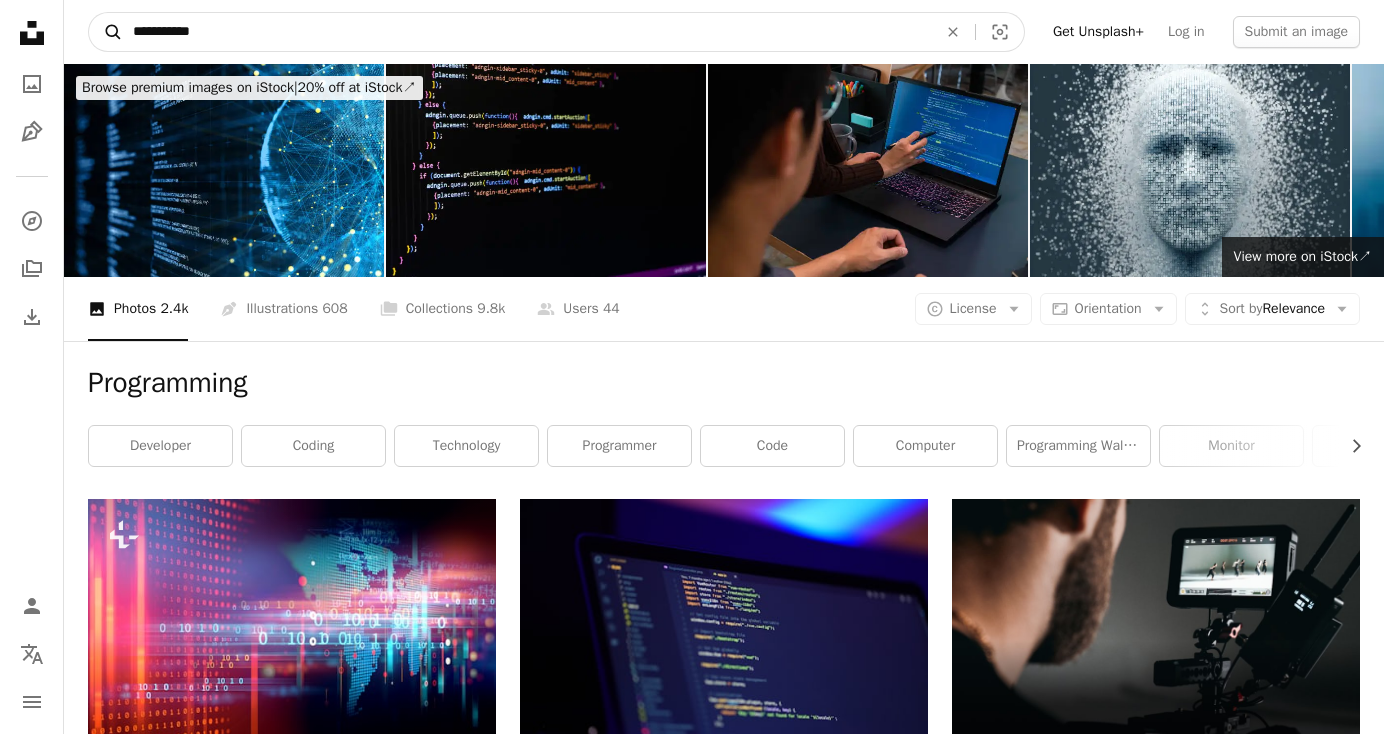 drag, startPoint x: 273, startPoint y: 35, endPoint x: 117, endPoint y: 31, distance: 156.05127 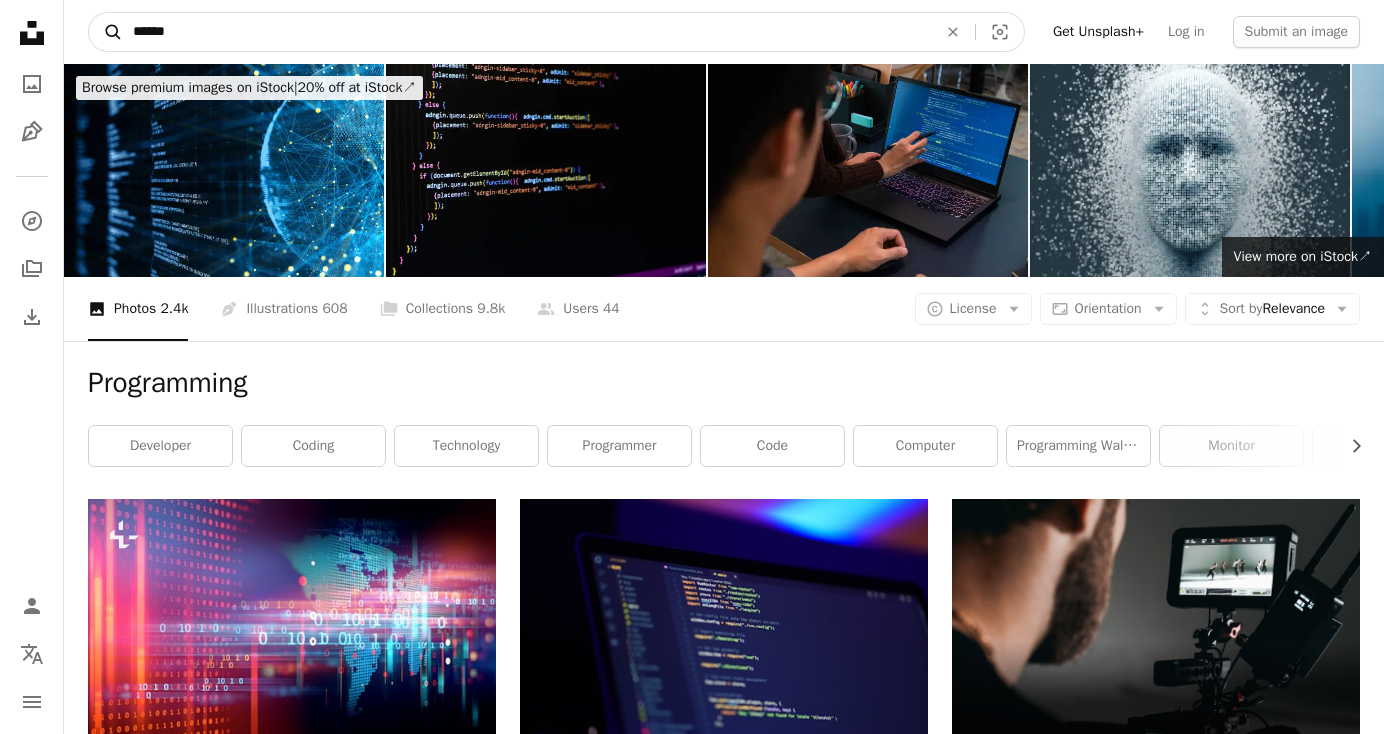 type on "******" 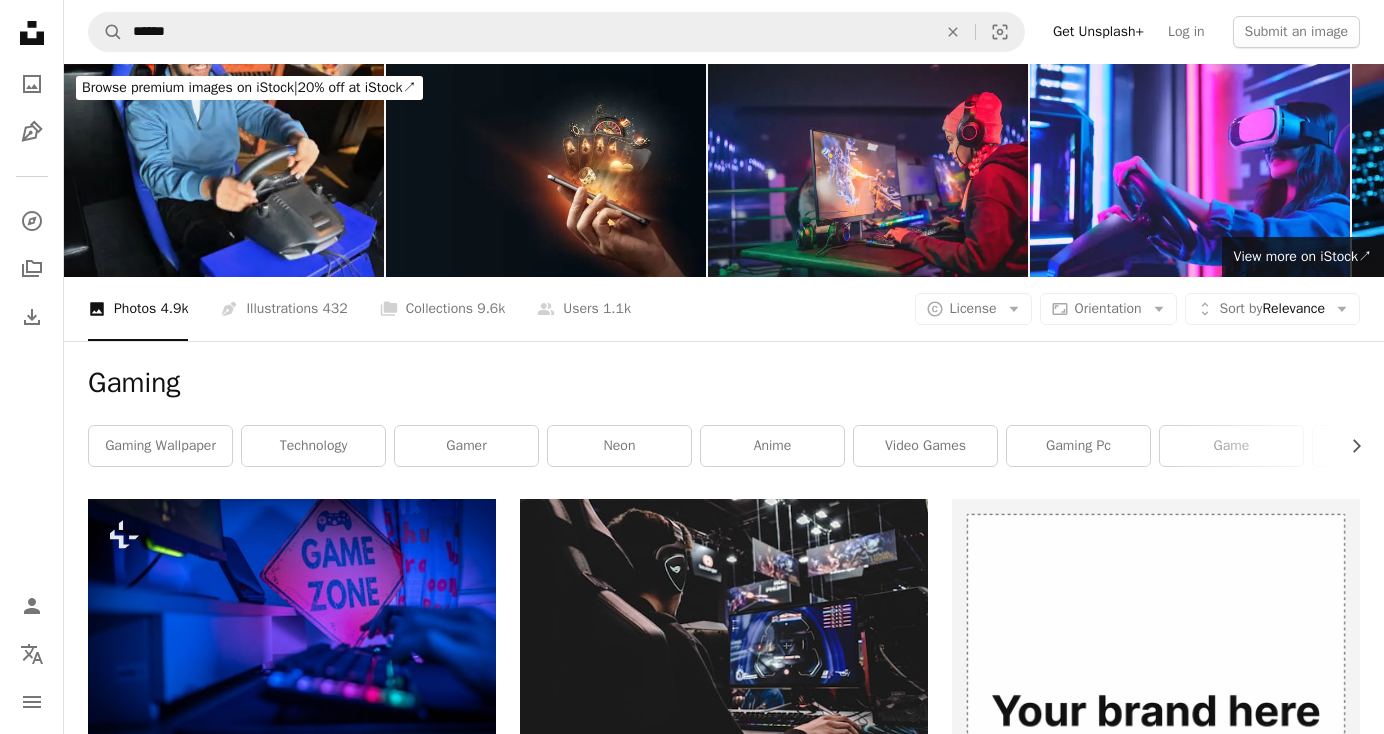 scroll, scrollTop: 0, scrollLeft: 0, axis: both 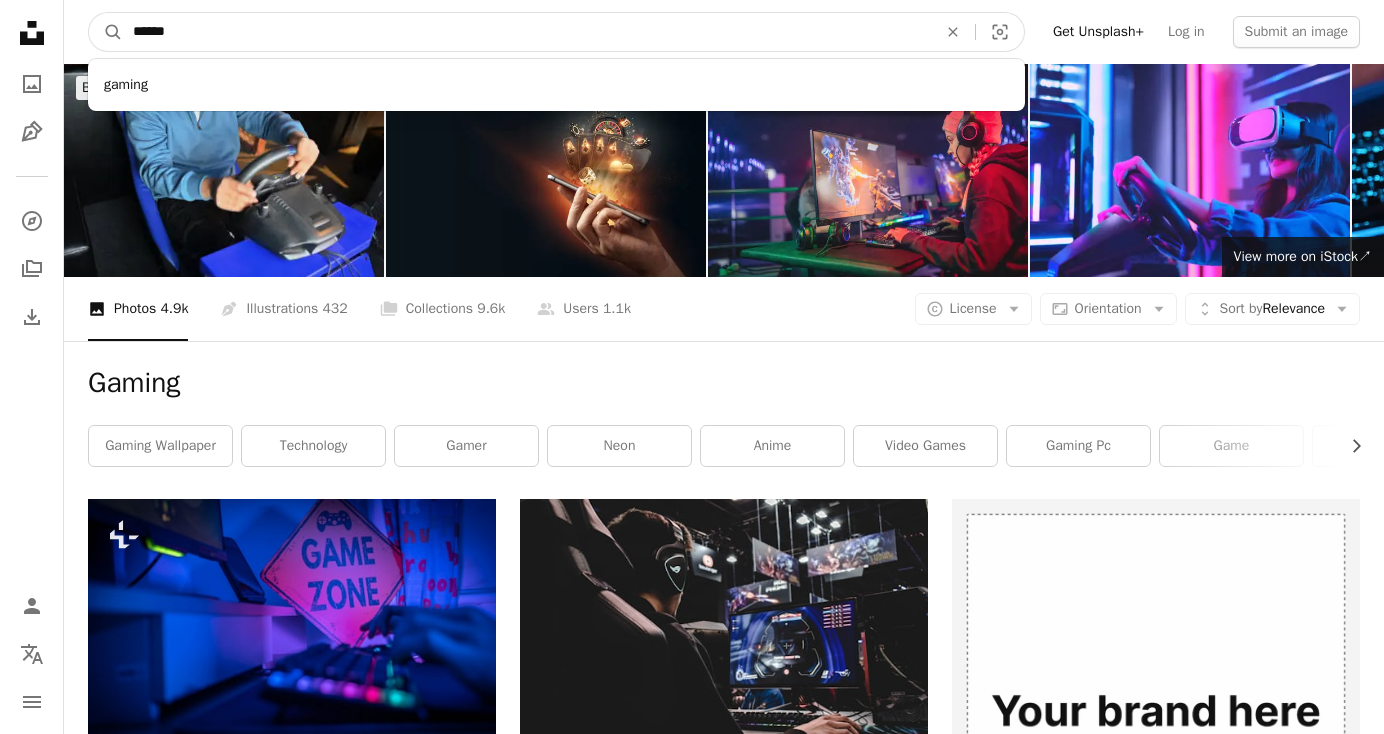 drag, startPoint x: 215, startPoint y: 32, endPoint x: 77, endPoint y: 43, distance: 138.43771 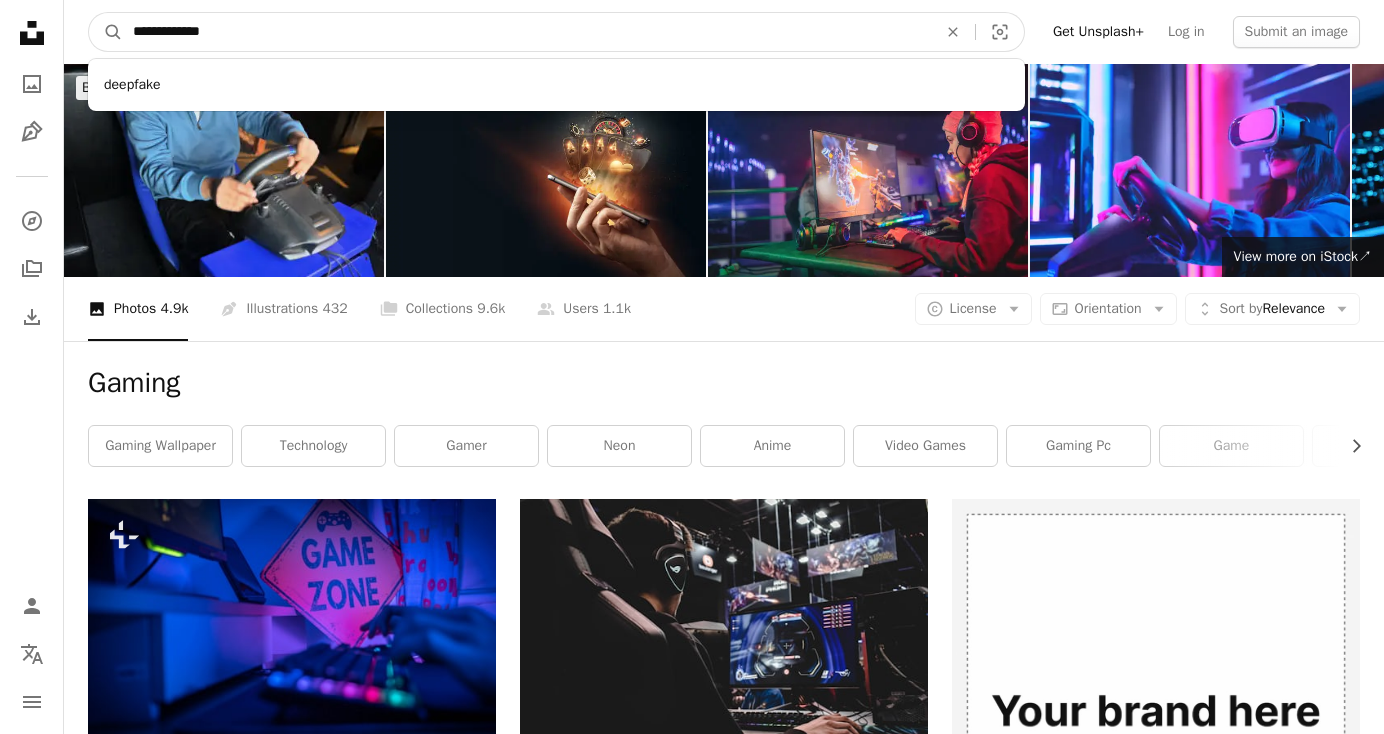 type on "**********" 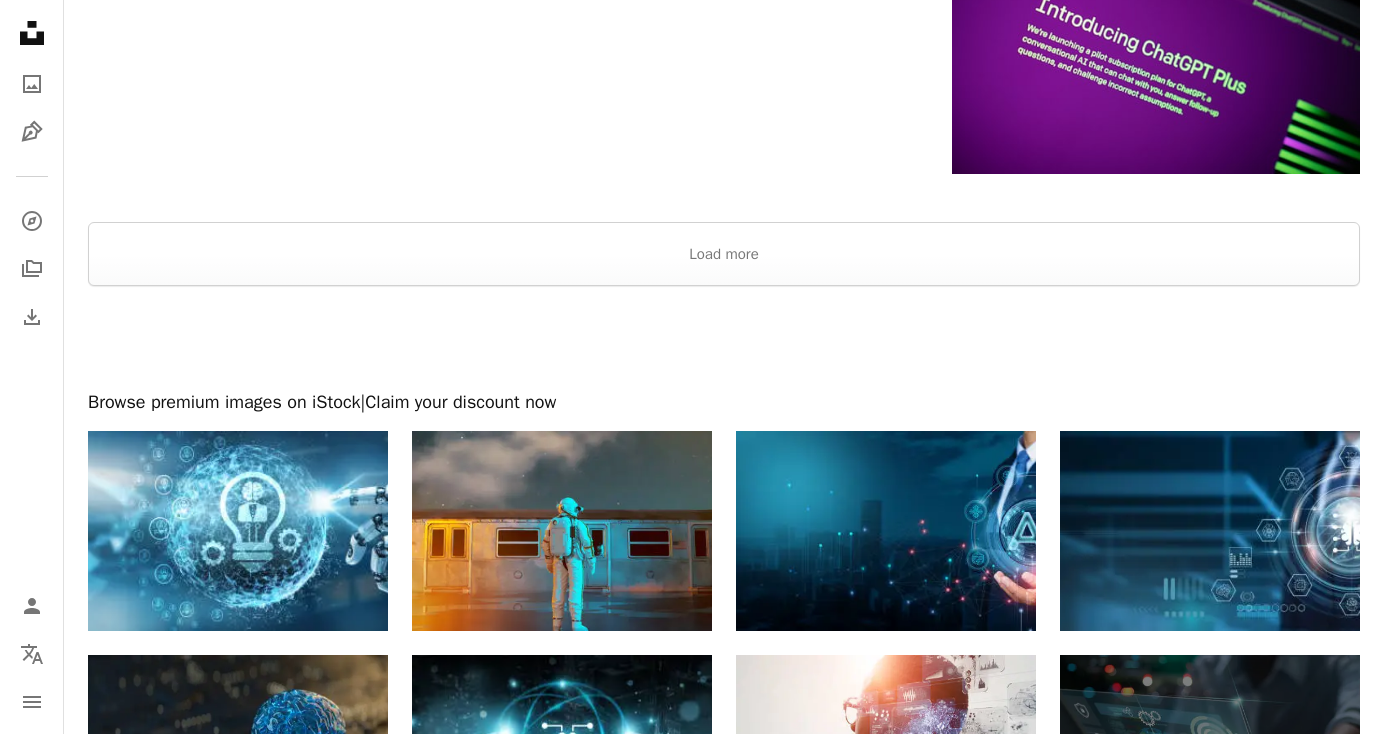 scroll, scrollTop: 2750, scrollLeft: 0, axis: vertical 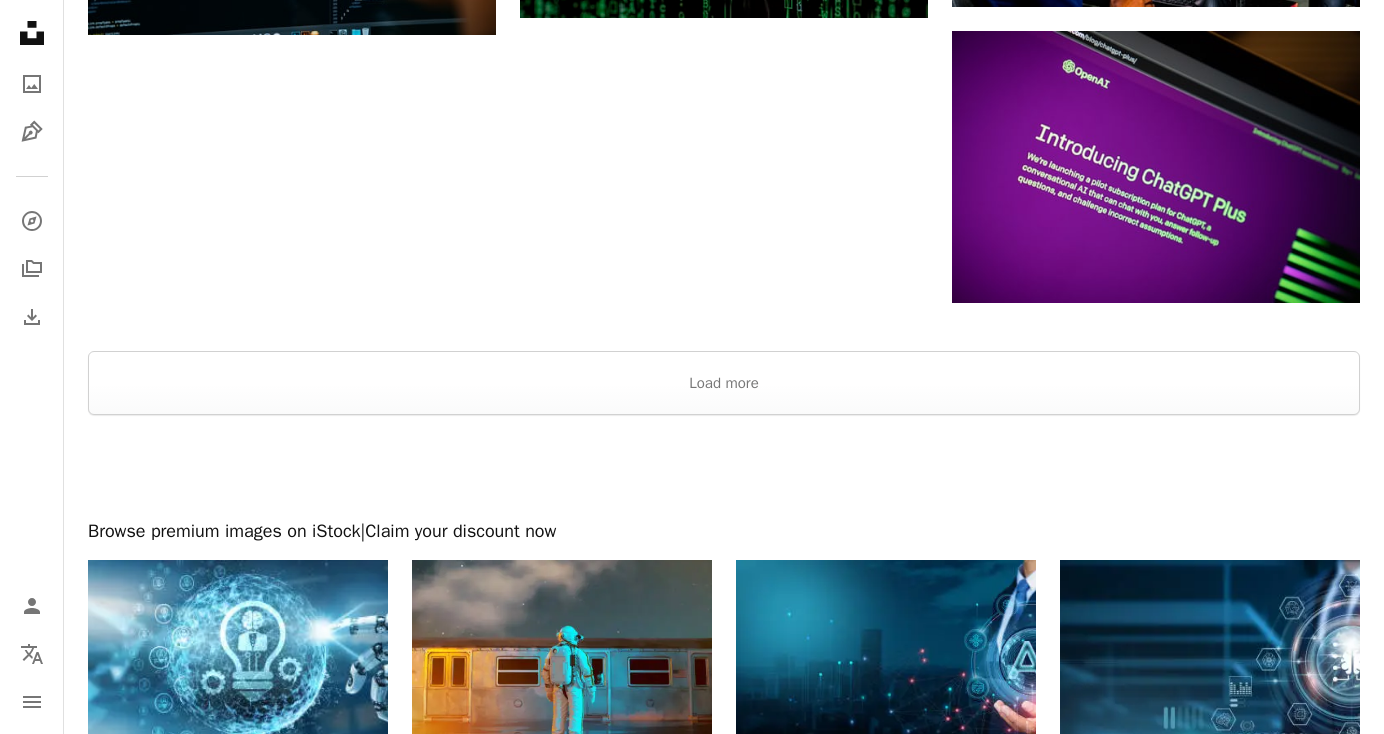 click at bounding box center (724, 467) 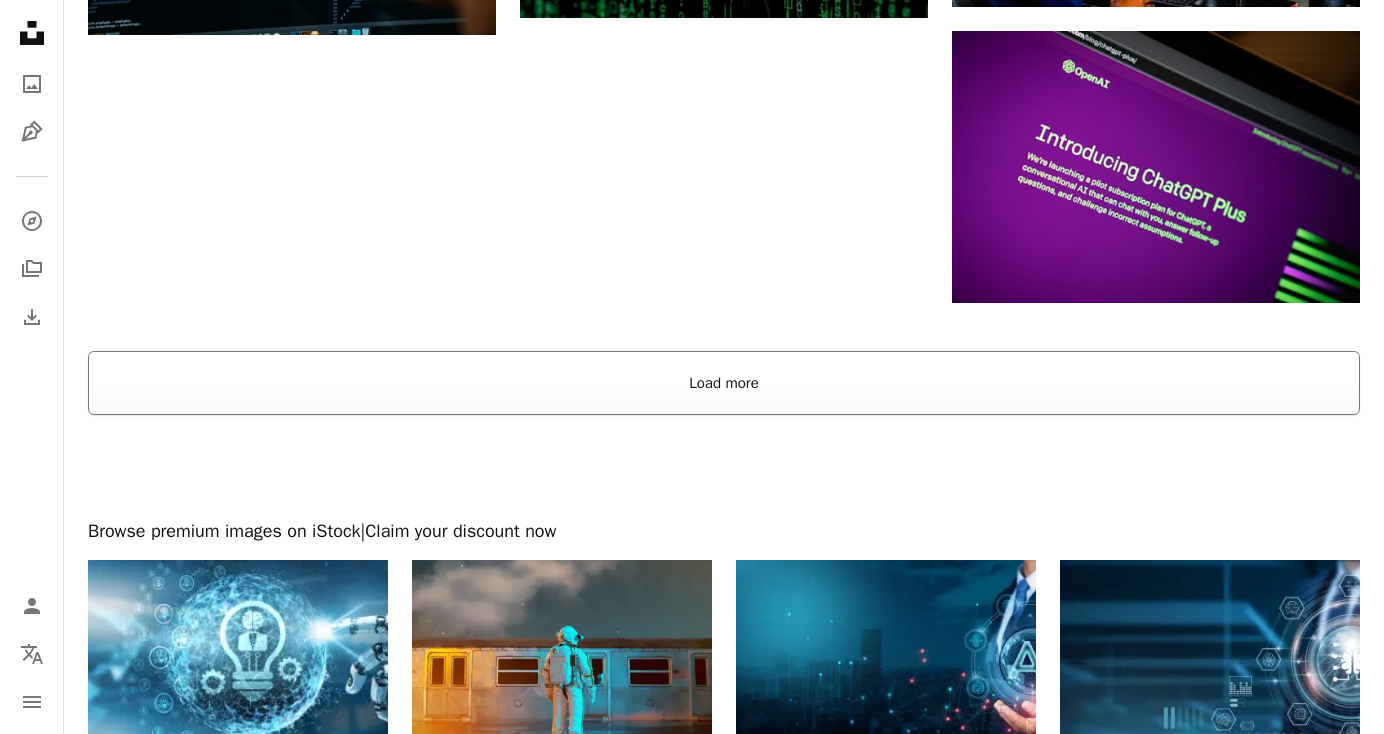 click on "Load more" at bounding box center (724, 383) 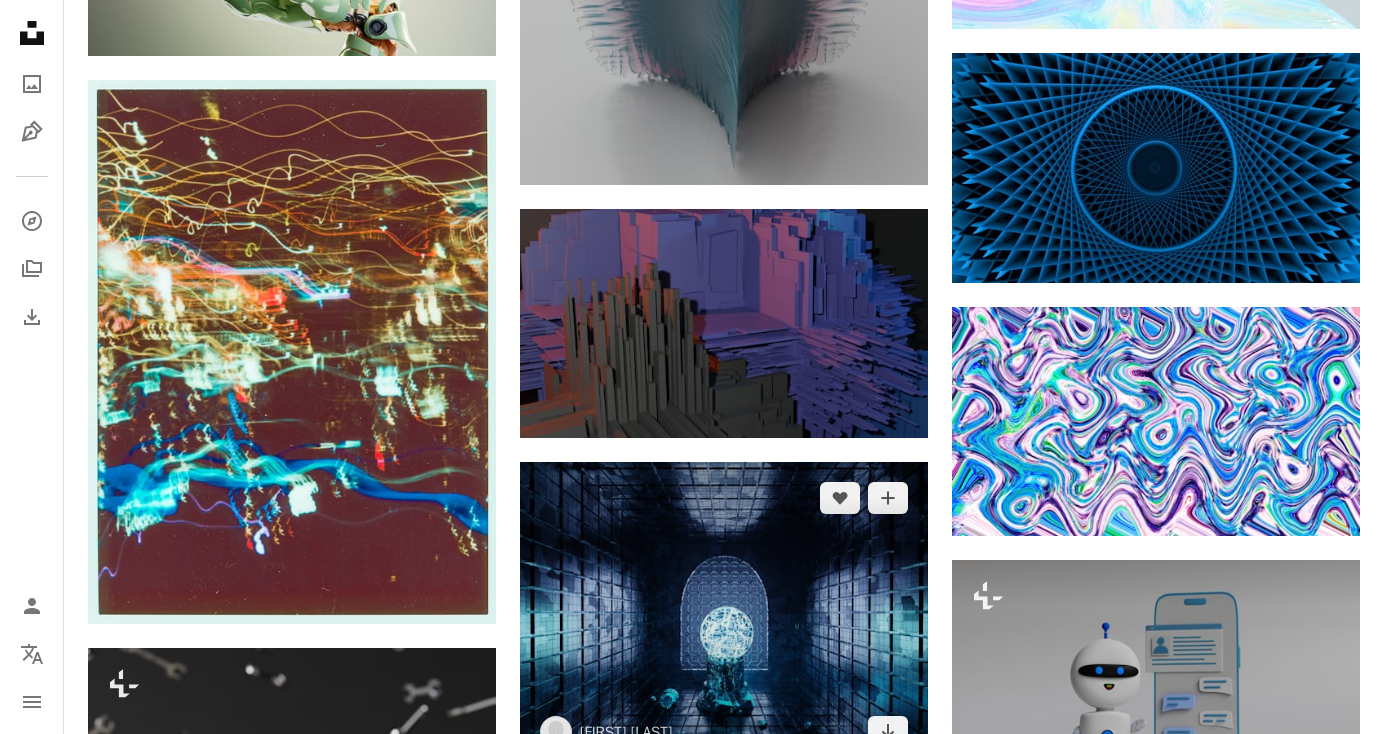 scroll, scrollTop: 18807, scrollLeft: 0, axis: vertical 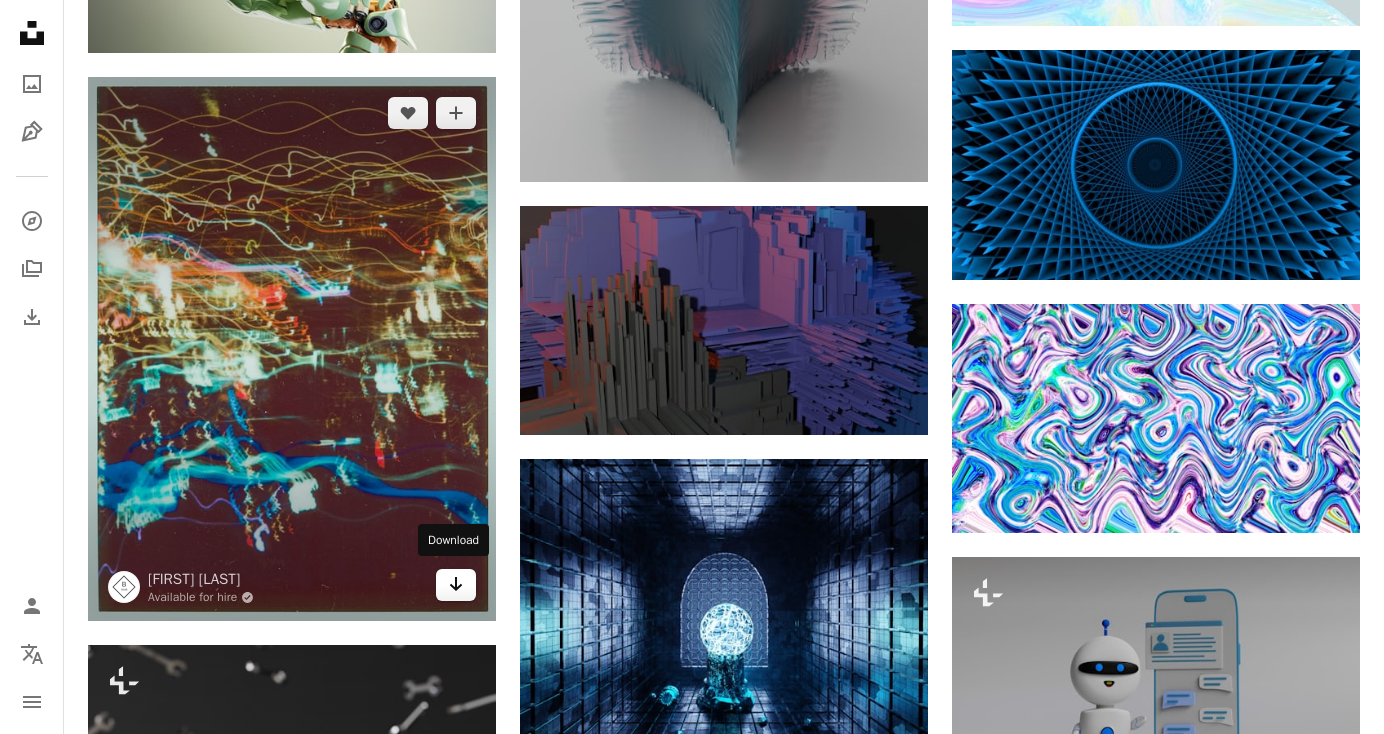 click on "Arrow pointing down" 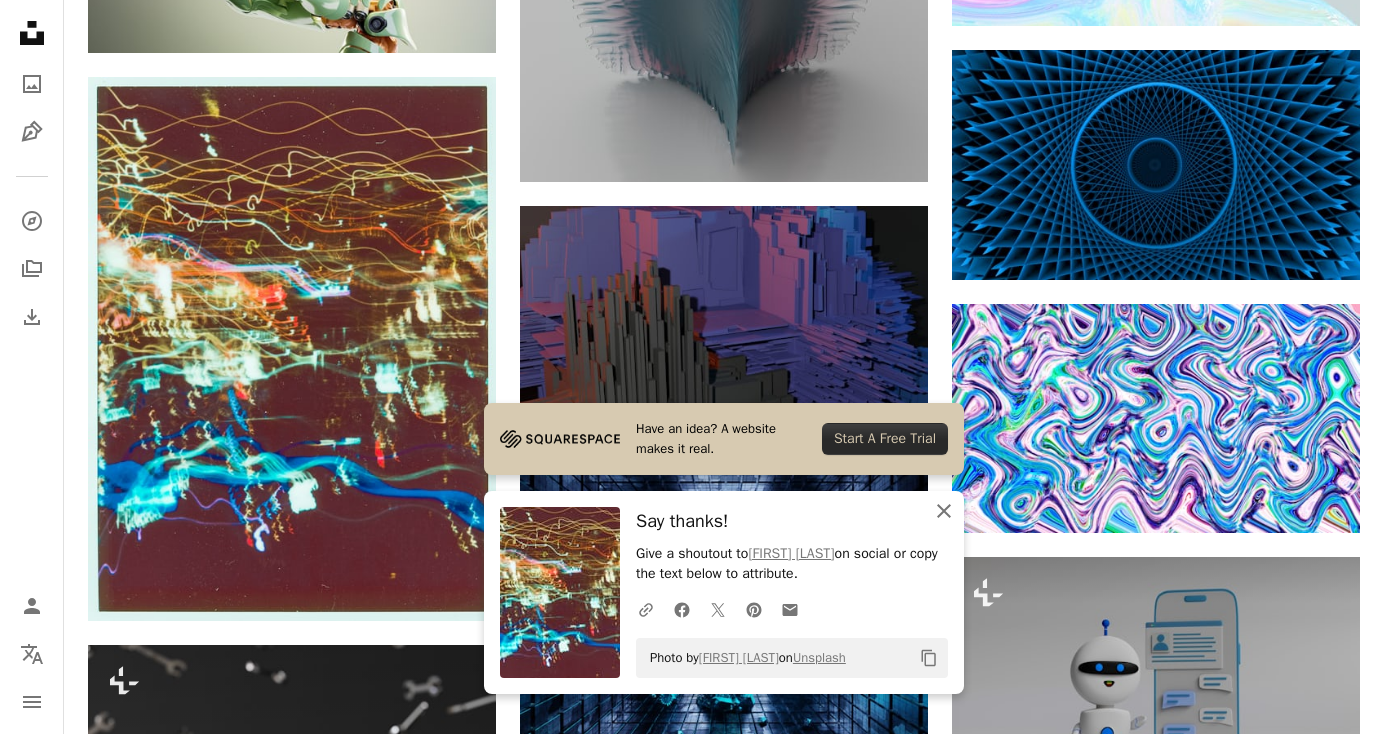 click on "An X shape" 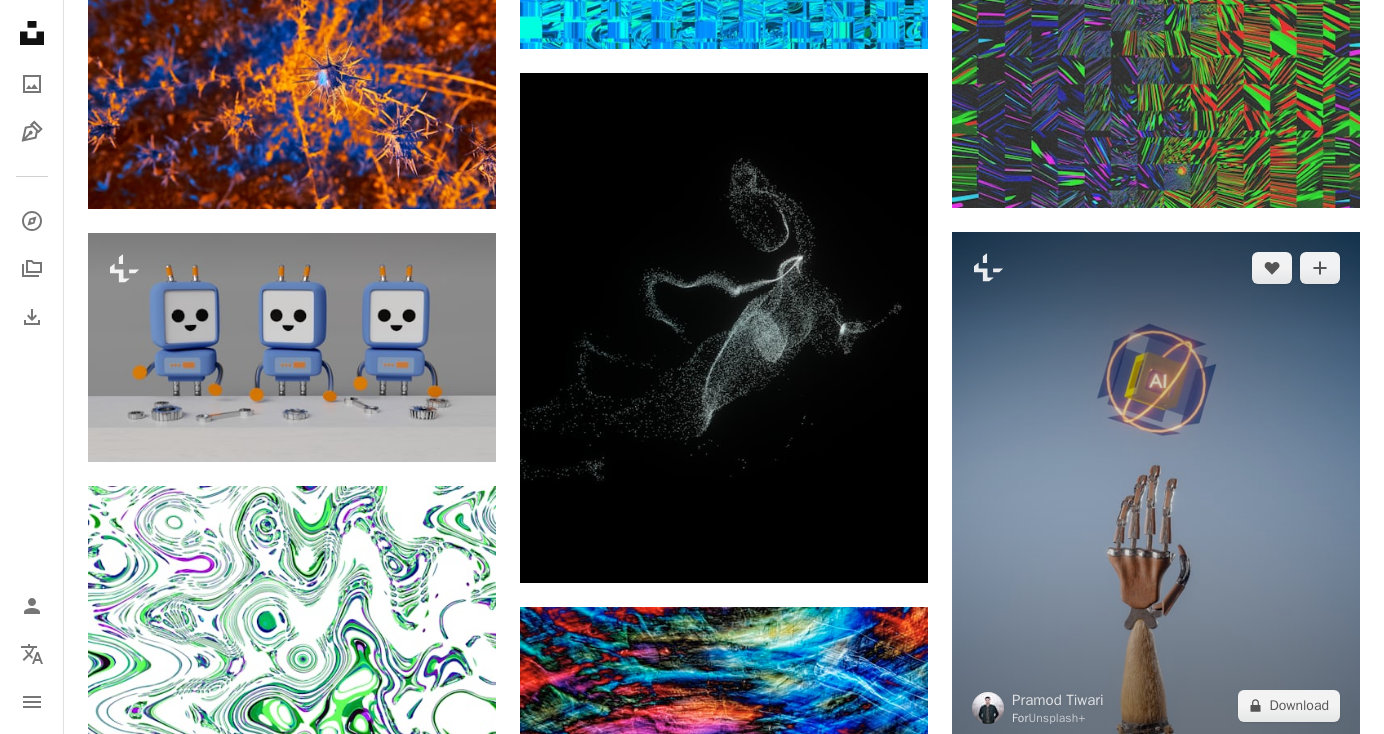 scroll, scrollTop: 24194, scrollLeft: 0, axis: vertical 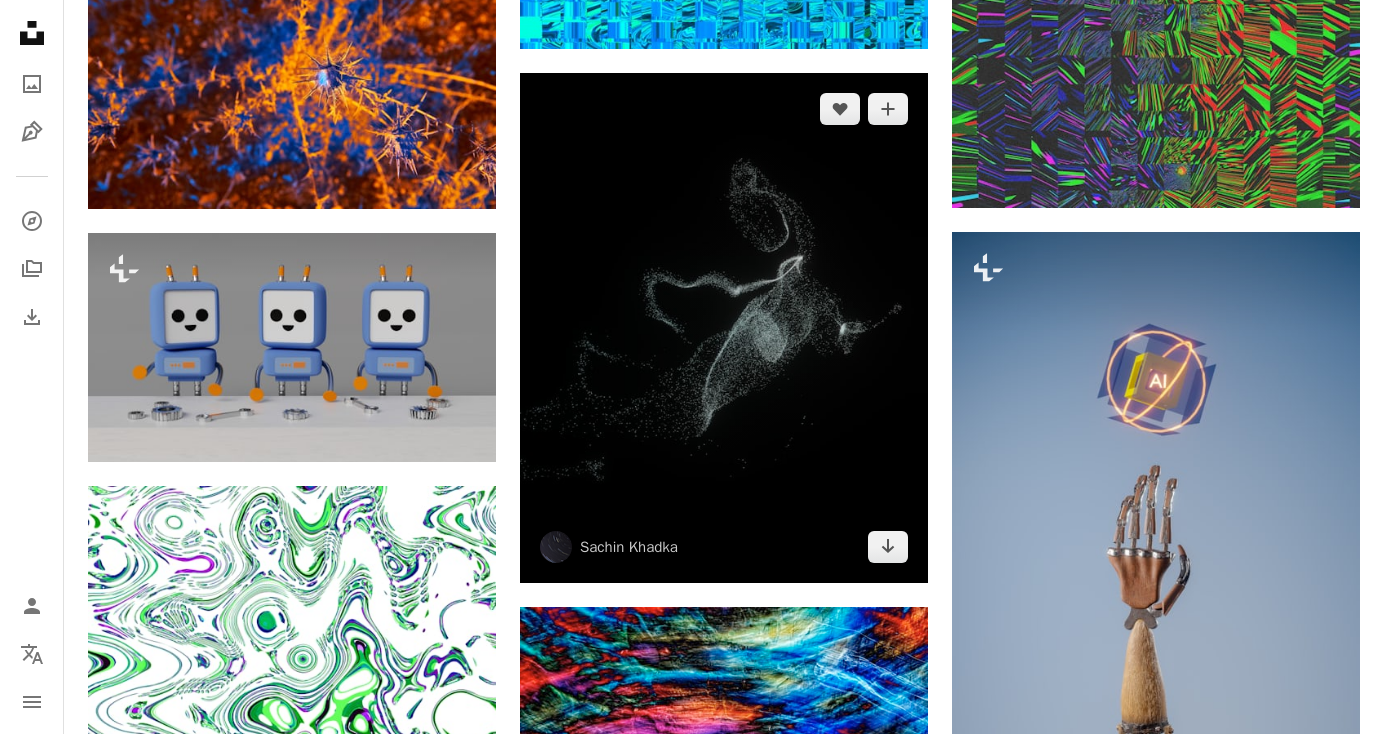 click at bounding box center [724, 328] 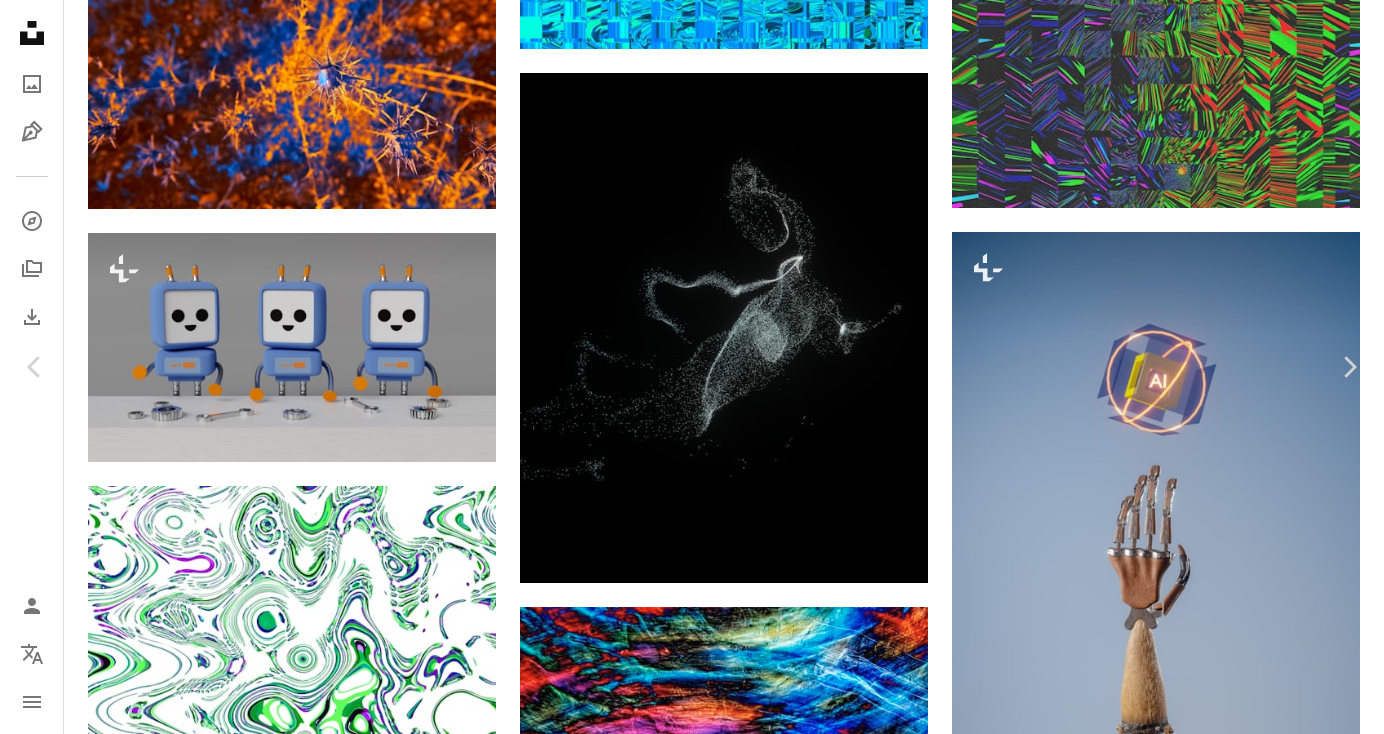 scroll, scrollTop: 23, scrollLeft: 0, axis: vertical 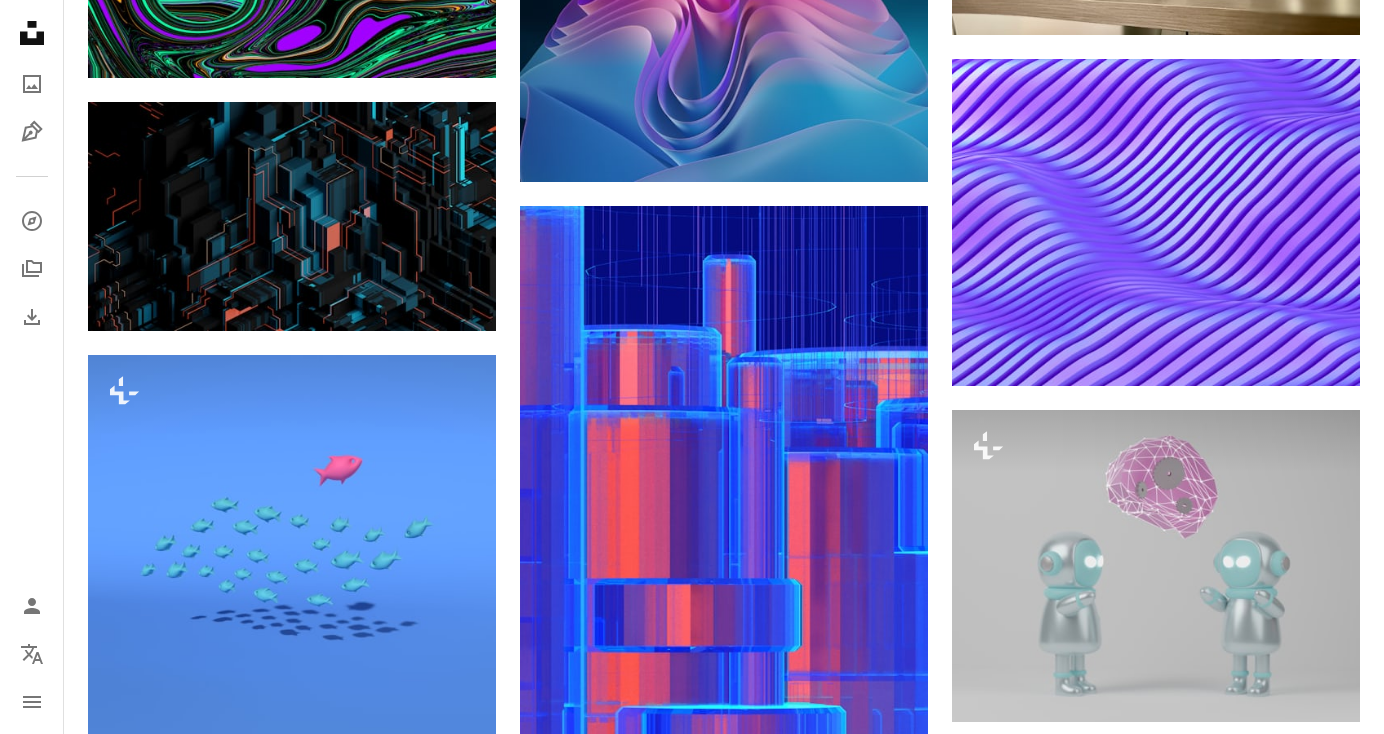 drag, startPoint x: 1377, startPoint y: 607, endPoint x: 1377, endPoint y: 587, distance: 20 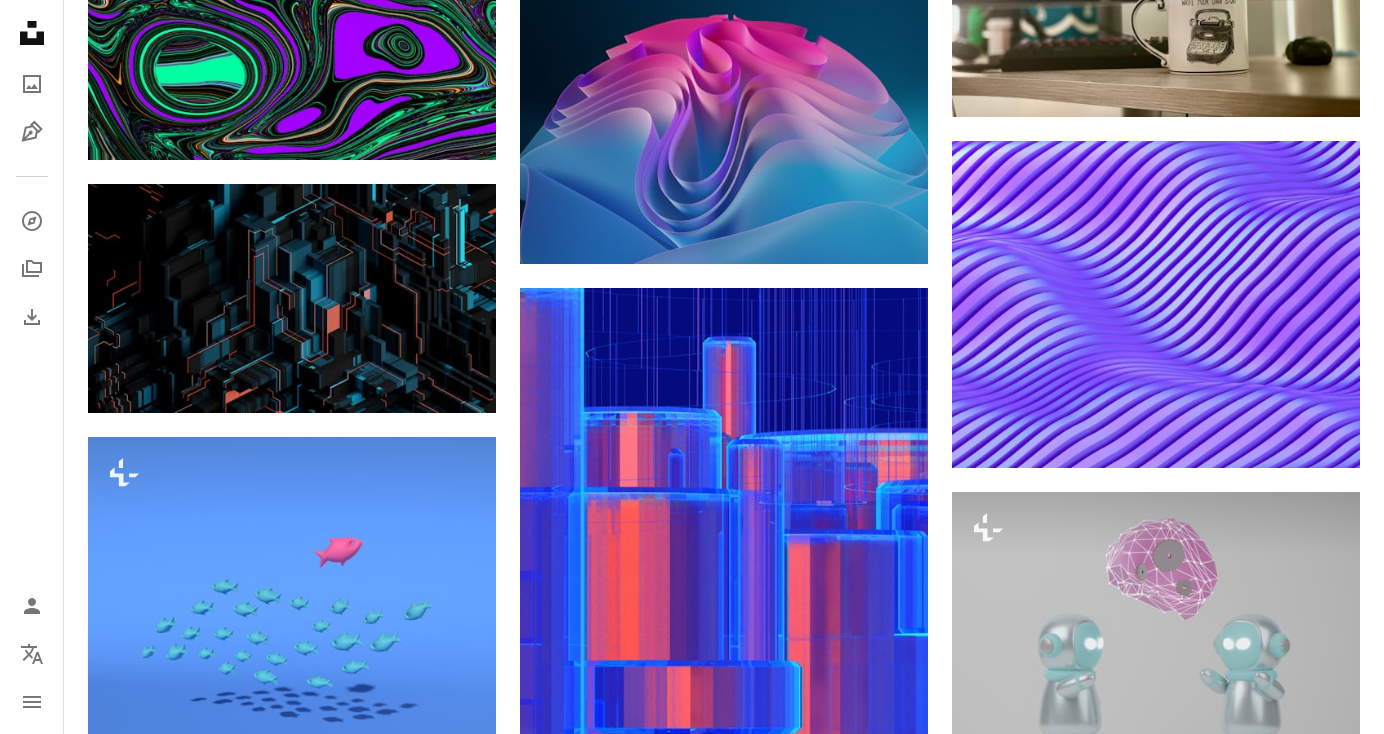 scroll, scrollTop: 44116, scrollLeft: 0, axis: vertical 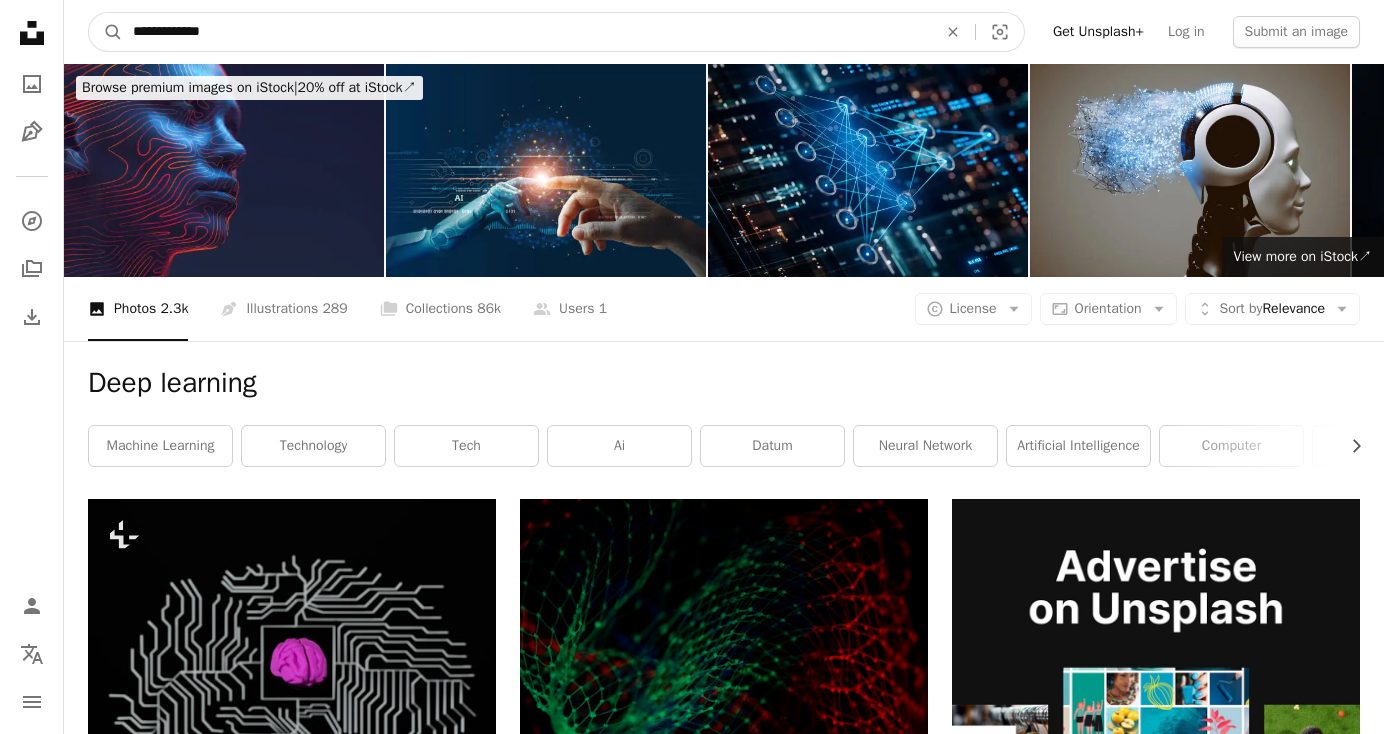 drag, startPoint x: 437, startPoint y: 27, endPoint x: 9, endPoint y: 22, distance: 428.0292 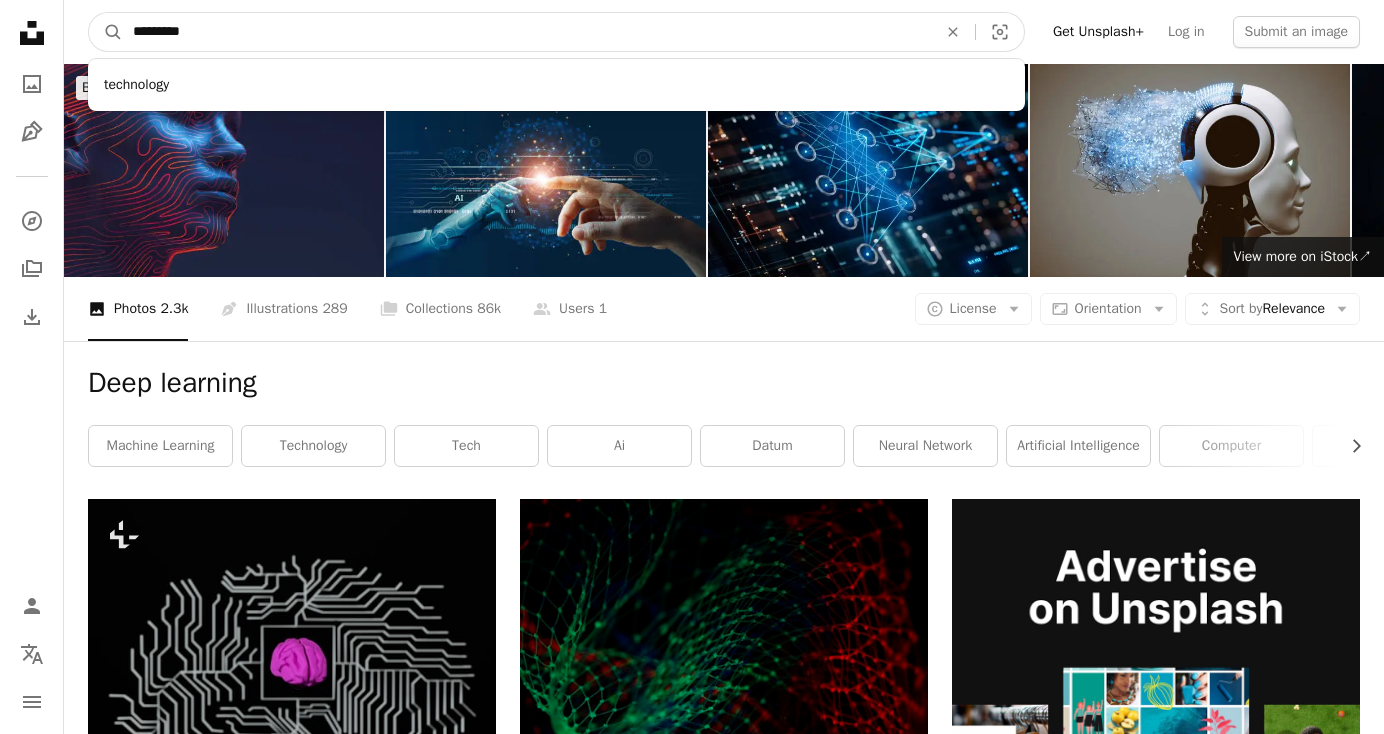 type on "**********" 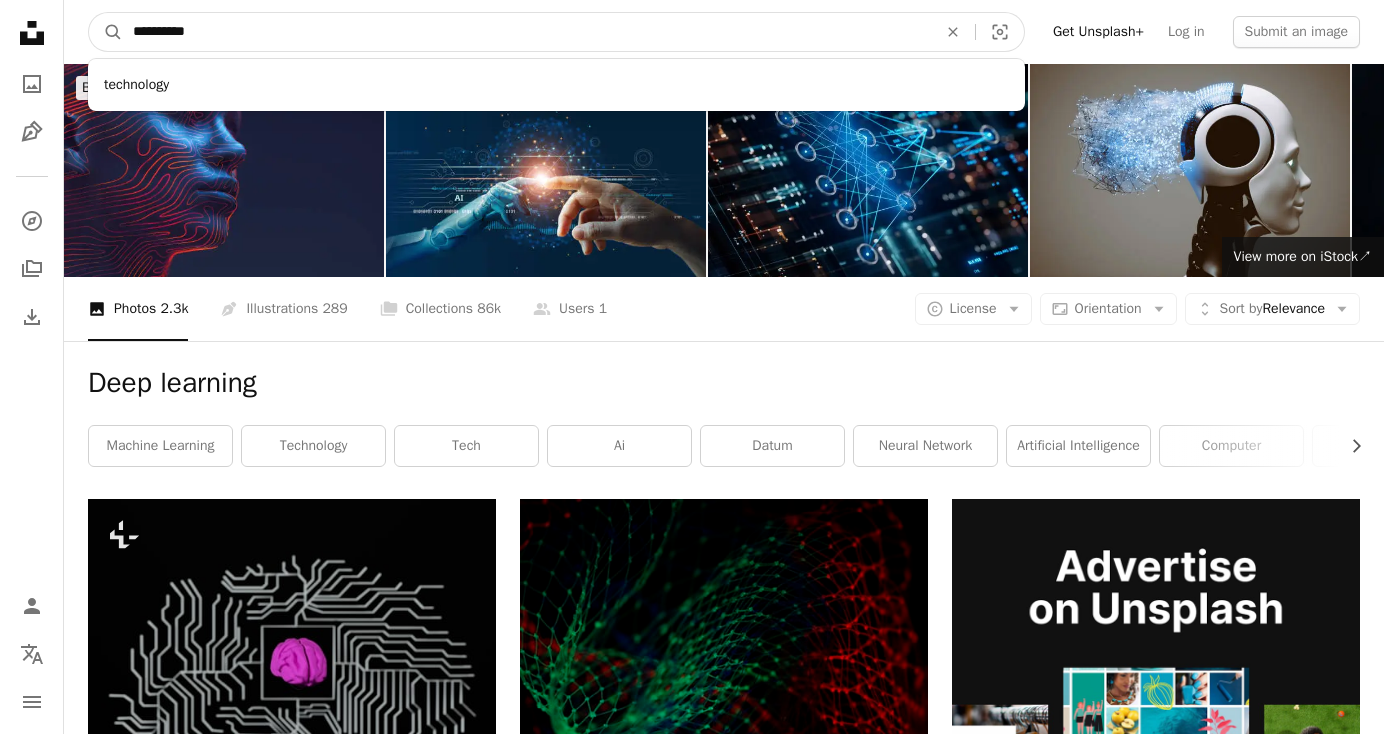 click on "A magnifying glass" at bounding box center [106, 32] 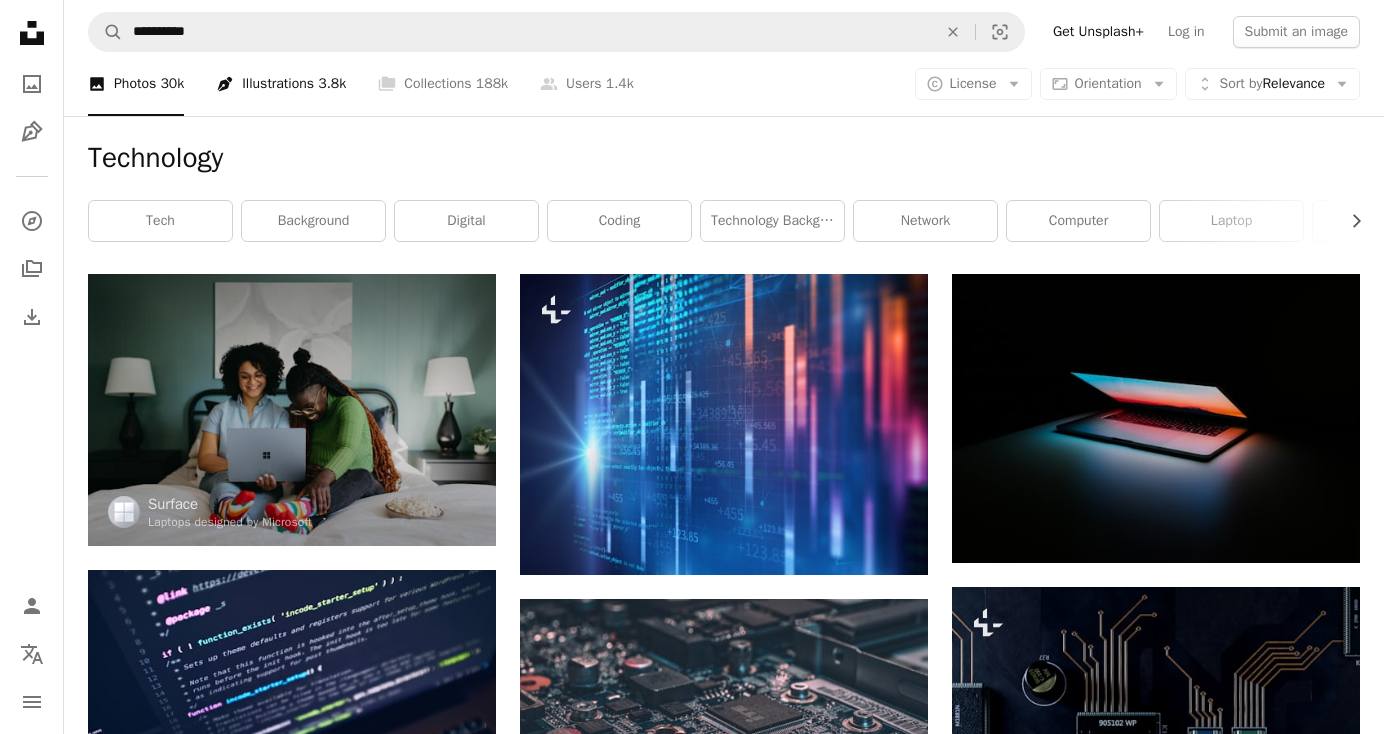 scroll, scrollTop: 0, scrollLeft: 0, axis: both 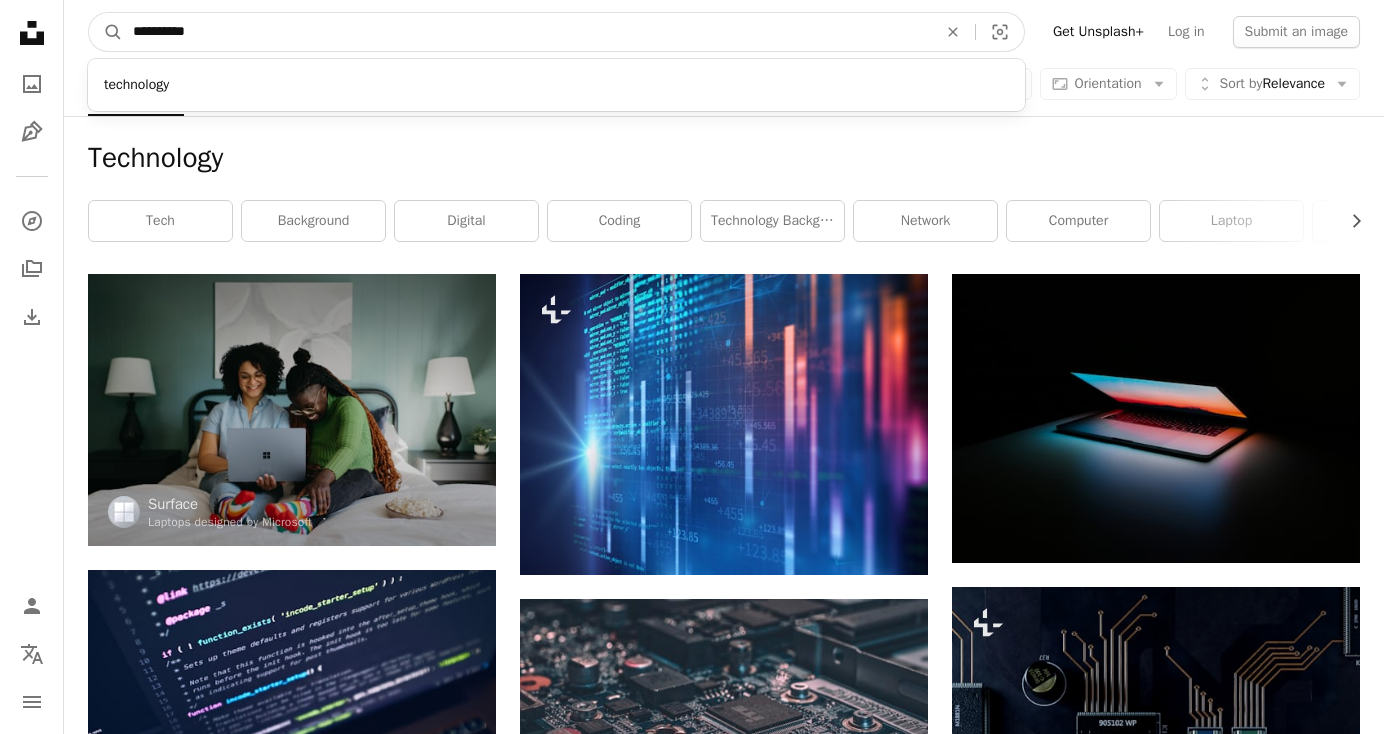 drag, startPoint x: 238, startPoint y: 40, endPoint x: 44, endPoint y: 41, distance: 194.00258 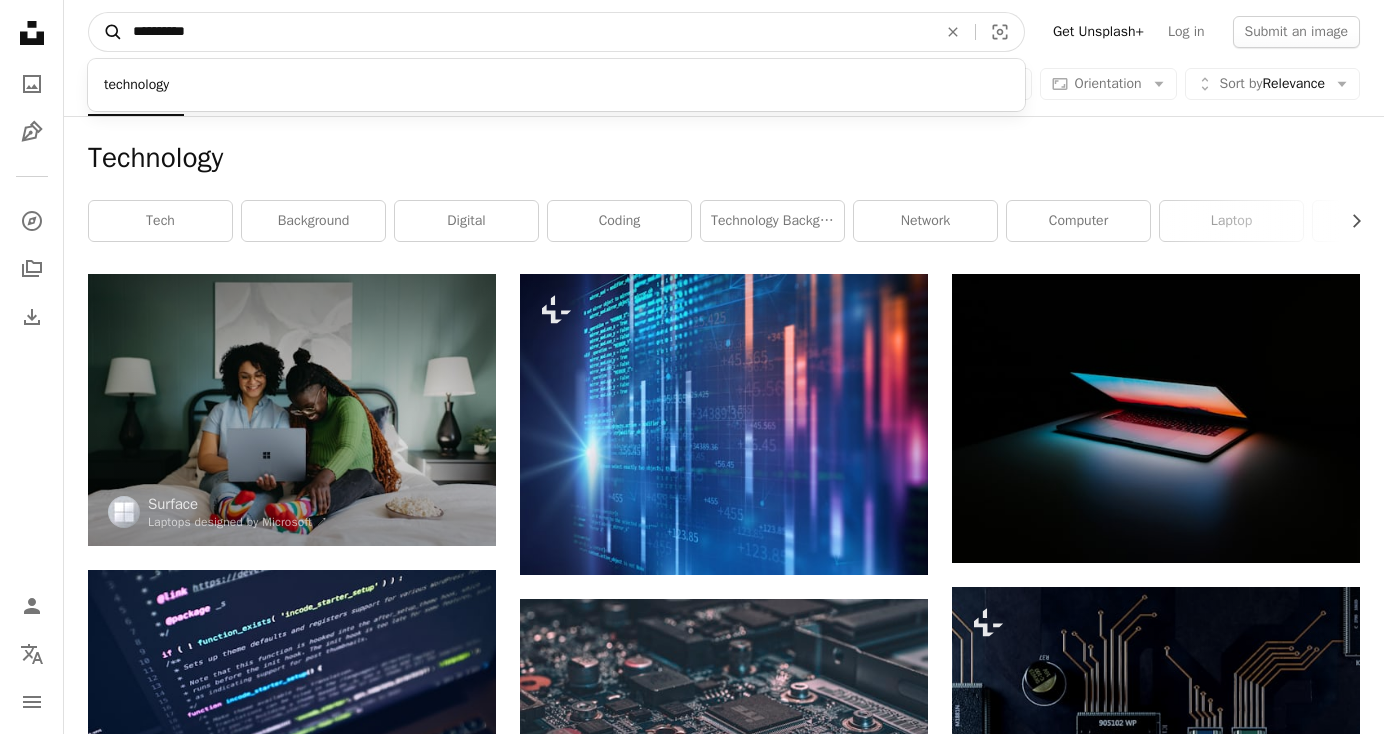 drag, startPoint x: 226, startPoint y: 38, endPoint x: 117, endPoint y: 28, distance: 109.457756 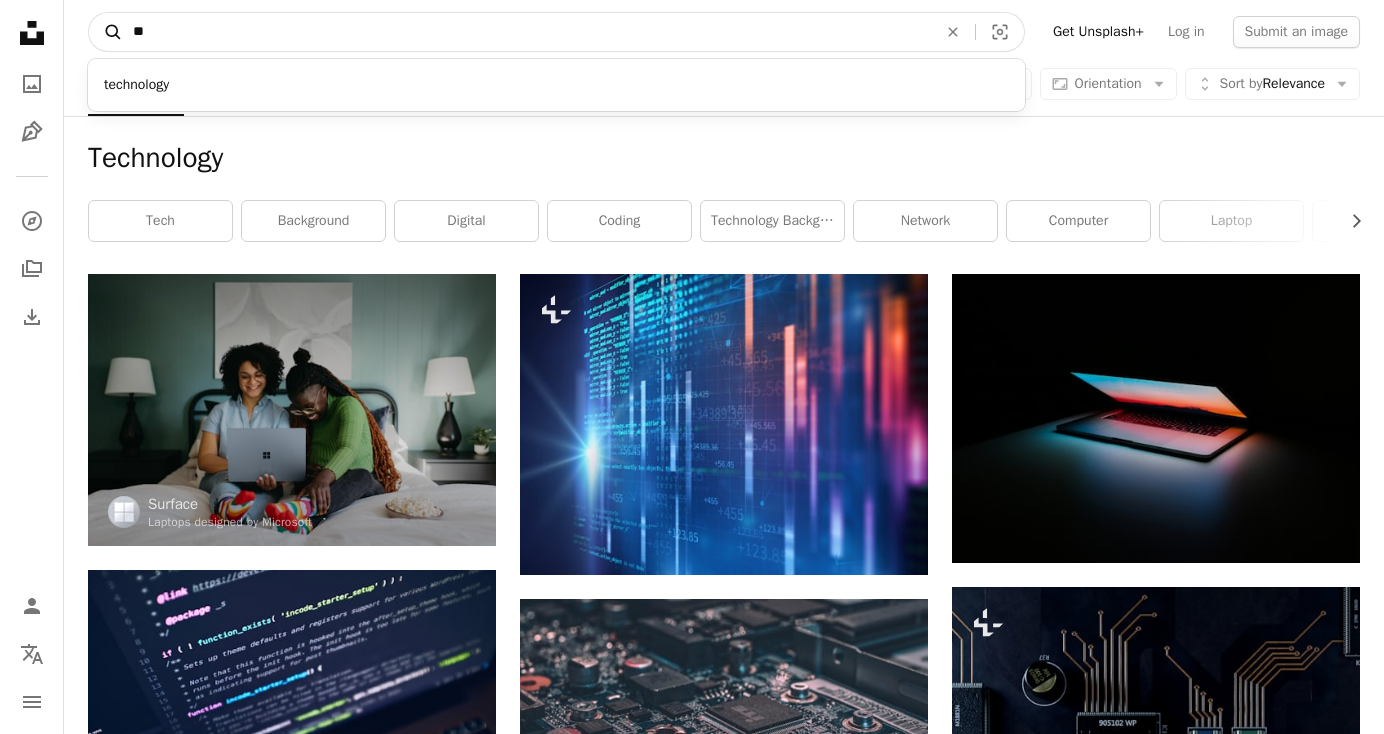 type on "*" 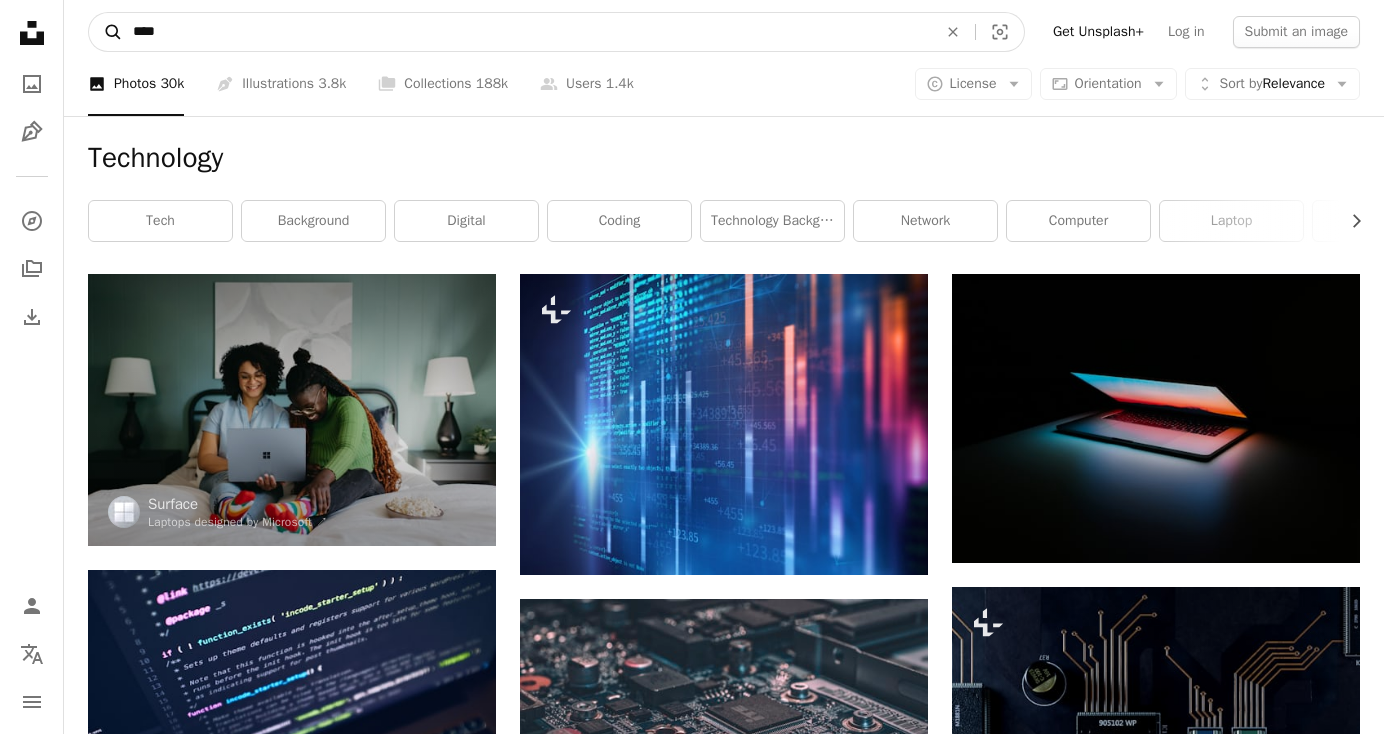 type on "*****" 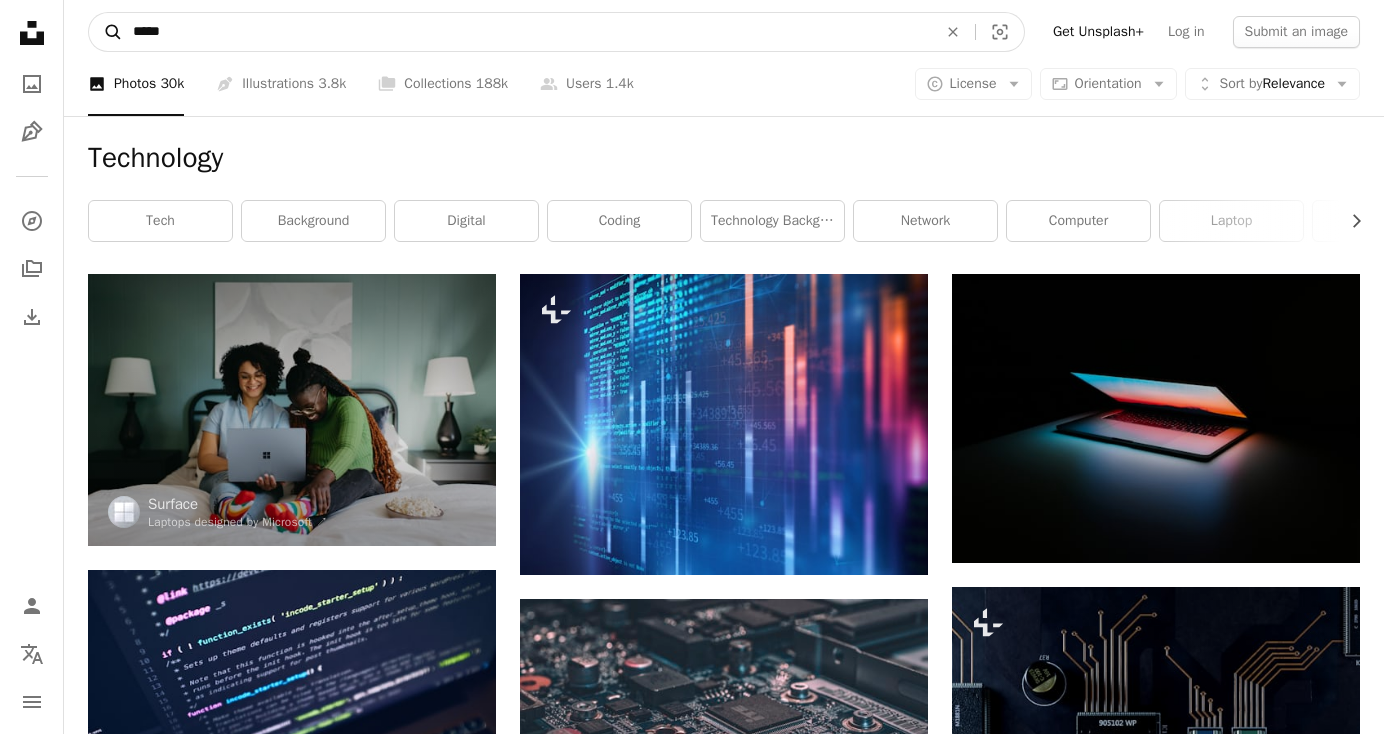 click on "A magnifying glass" at bounding box center [106, 32] 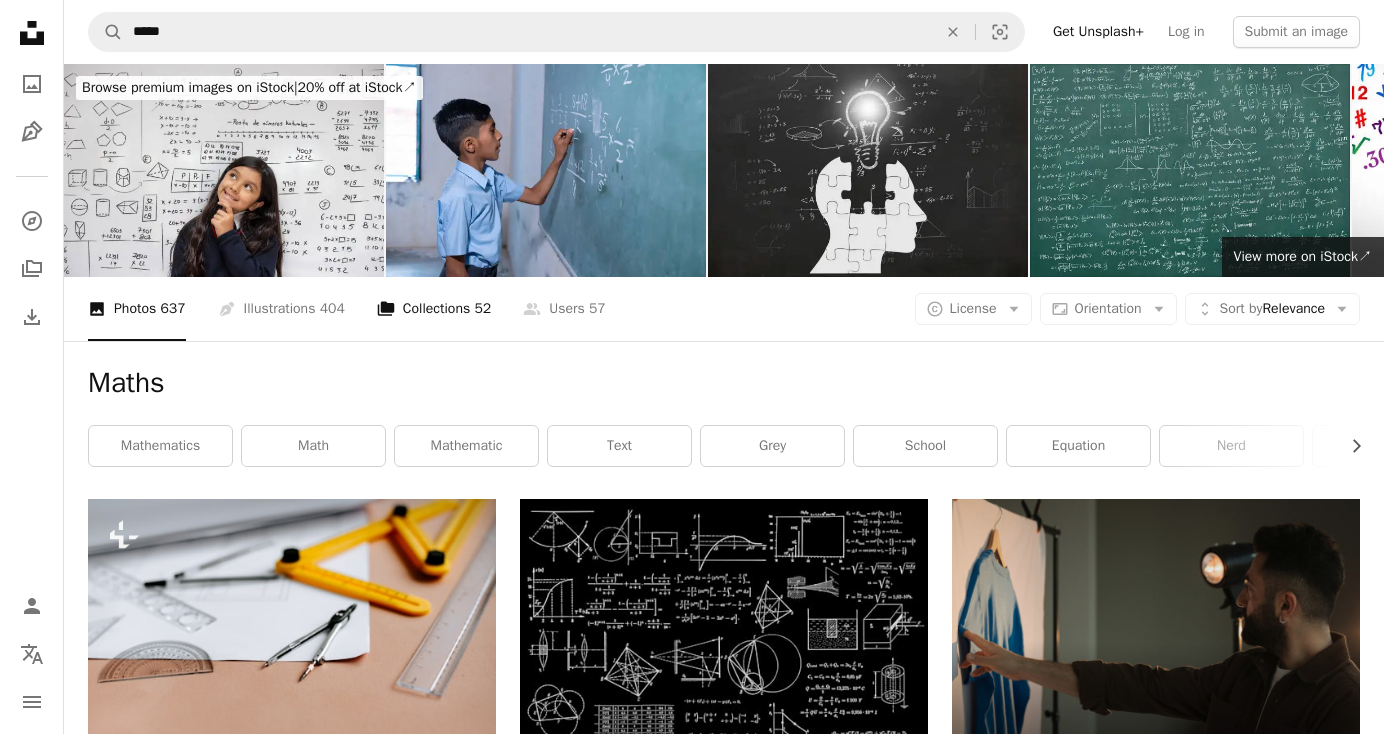 scroll, scrollTop: 0, scrollLeft: 0, axis: both 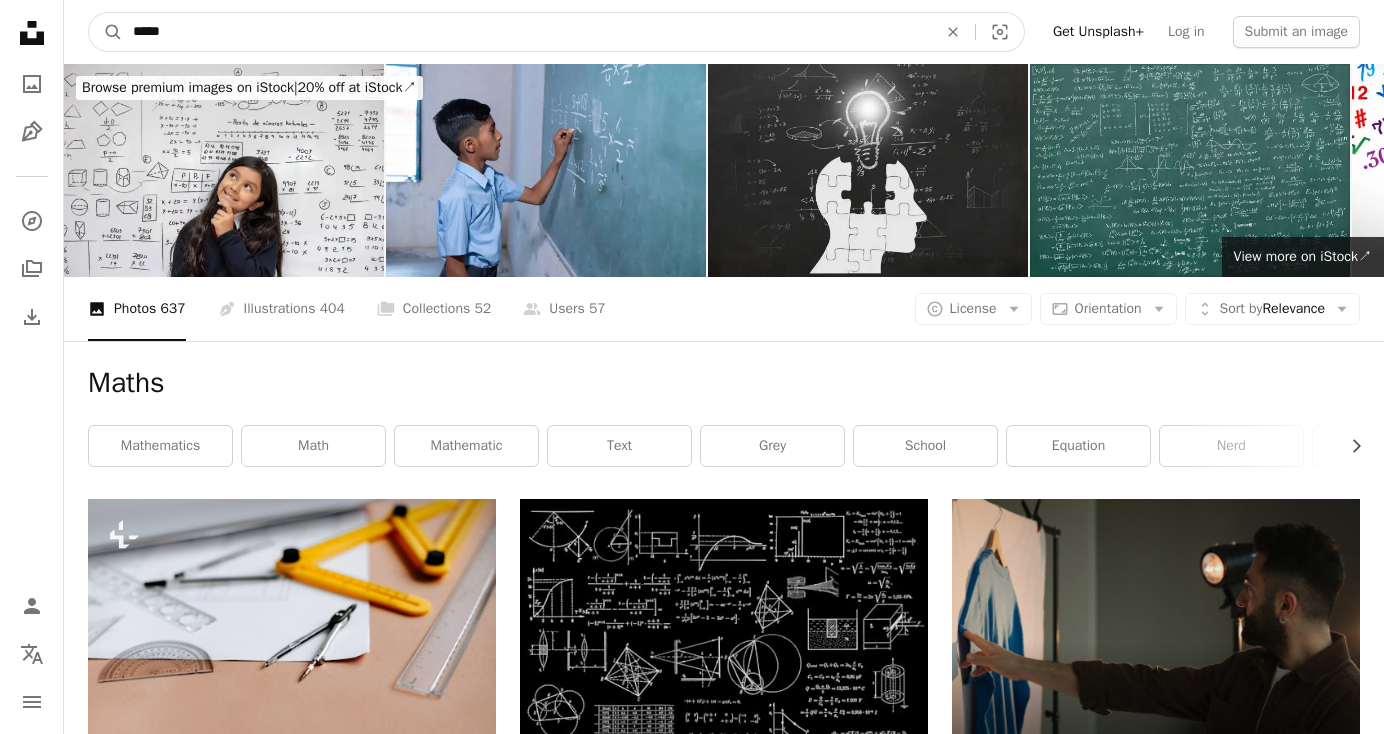 drag, startPoint x: 232, startPoint y: 33, endPoint x: 35, endPoint y: 33, distance: 197 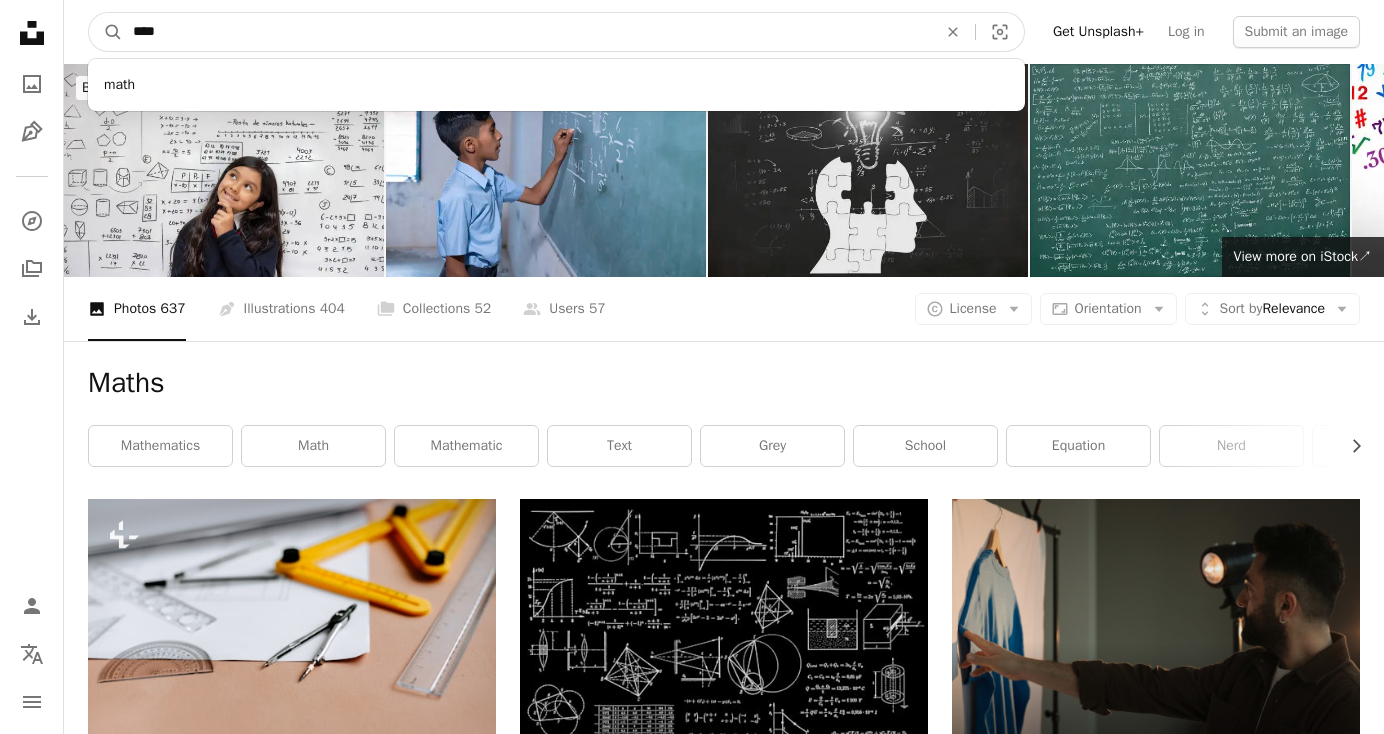 type on "*****" 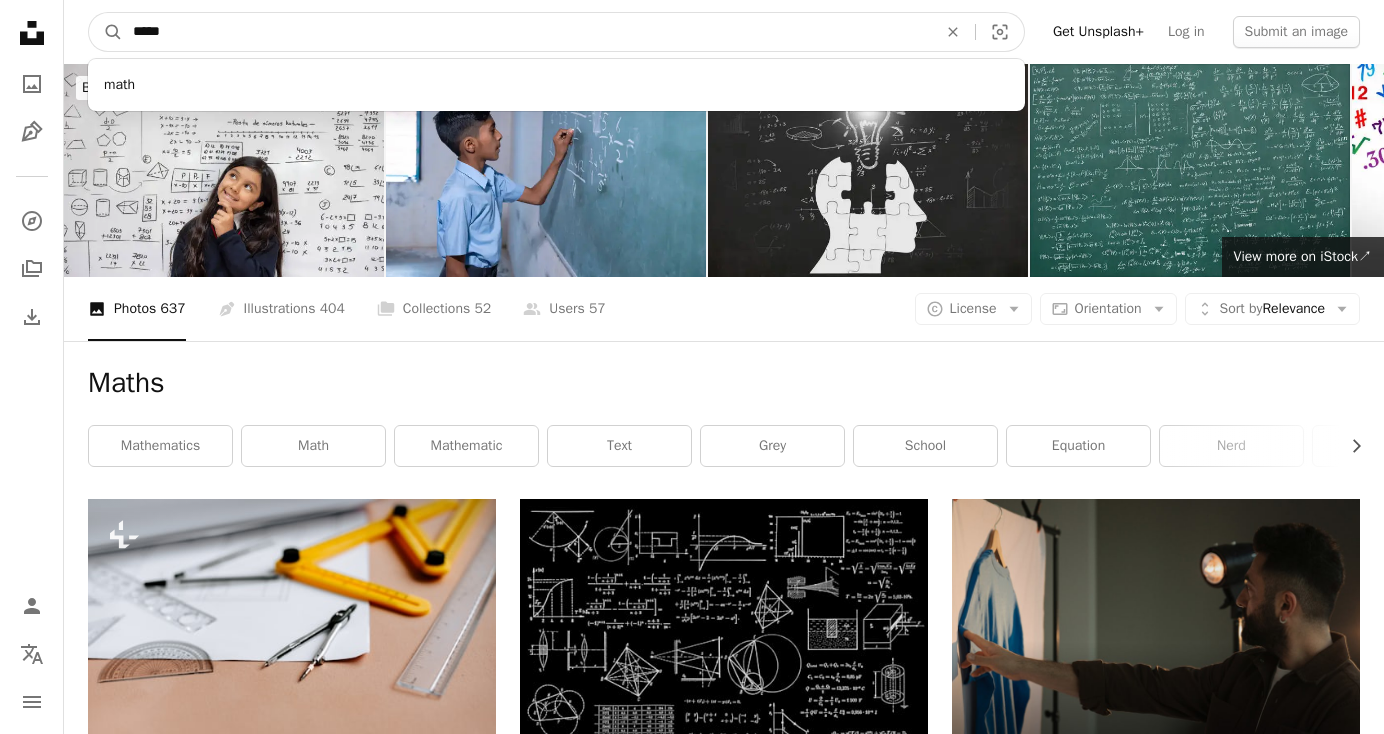 click on "A magnifying glass" at bounding box center (106, 32) 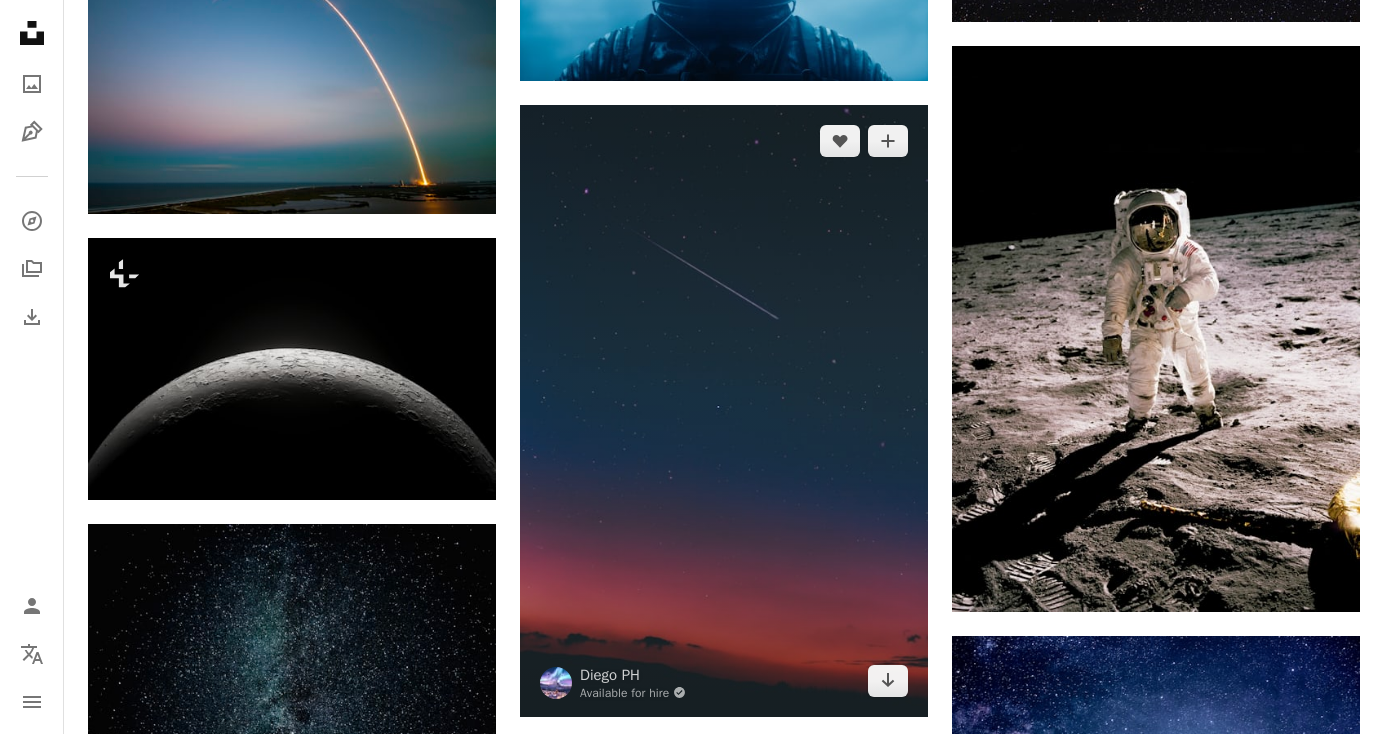scroll, scrollTop: 1859, scrollLeft: 0, axis: vertical 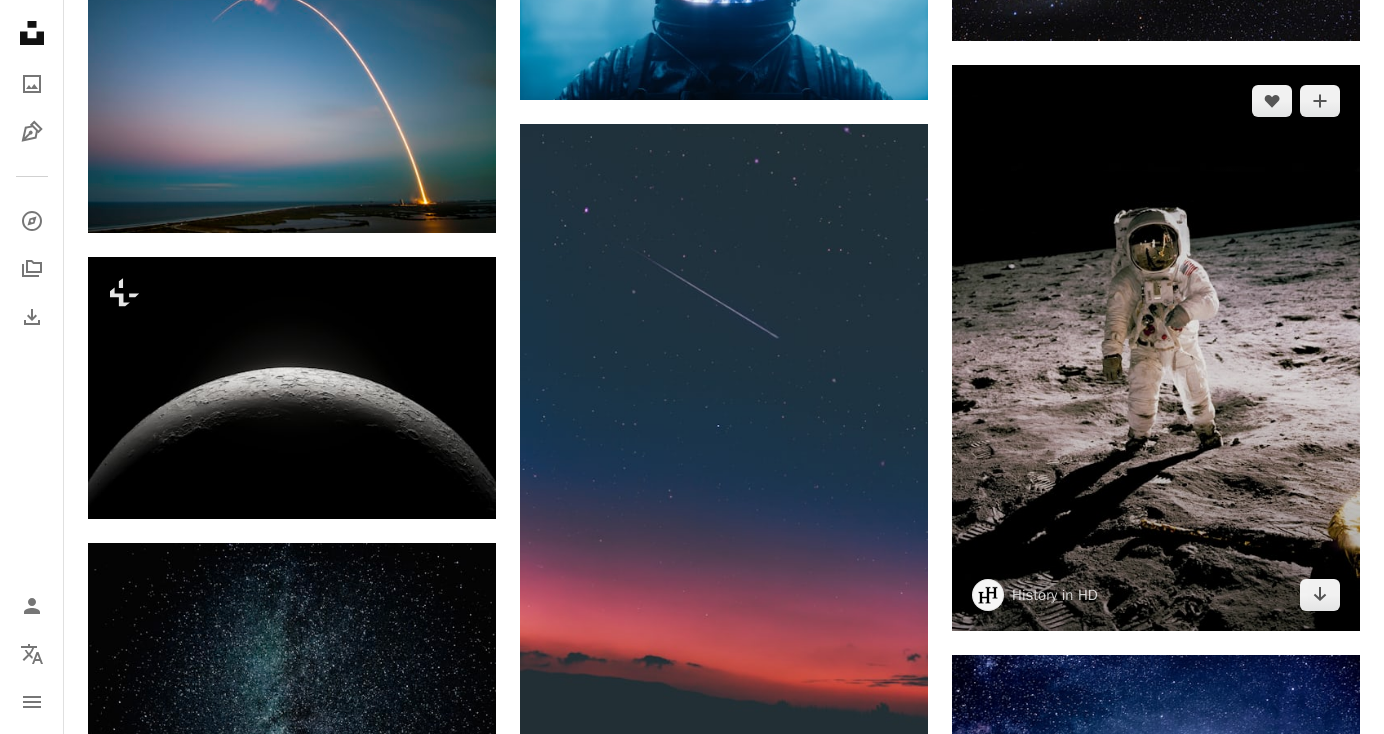 click at bounding box center [1156, 348] 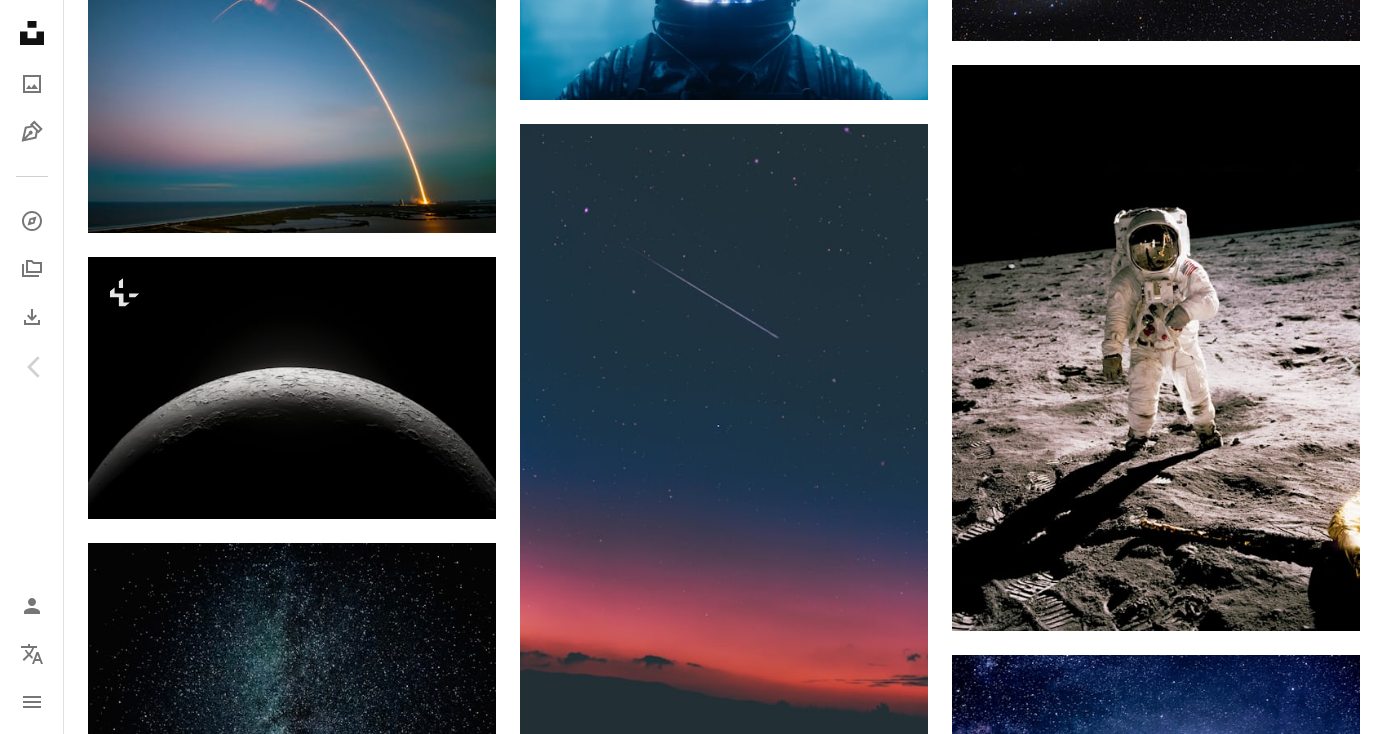 click at bounding box center (685, 3440) 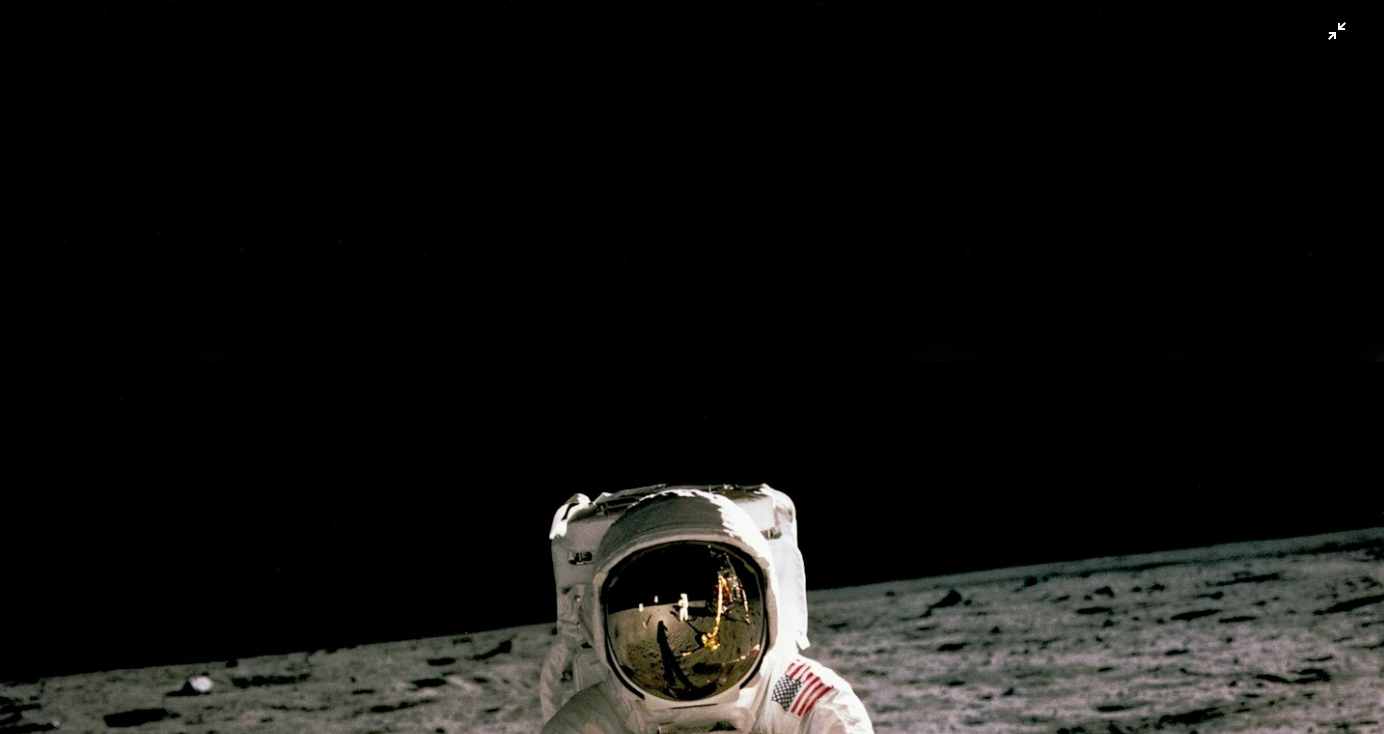 scroll, scrollTop: 595, scrollLeft: 0, axis: vertical 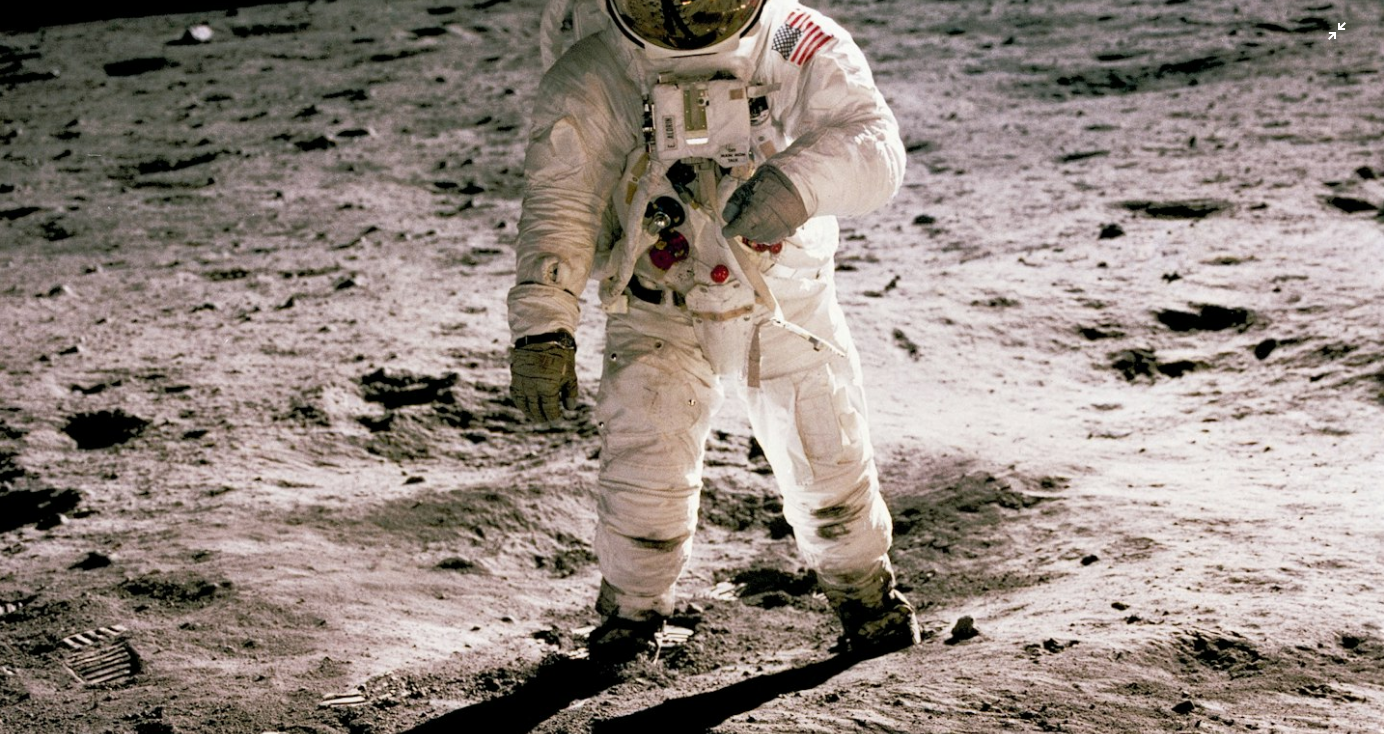 click at bounding box center [692, 310] 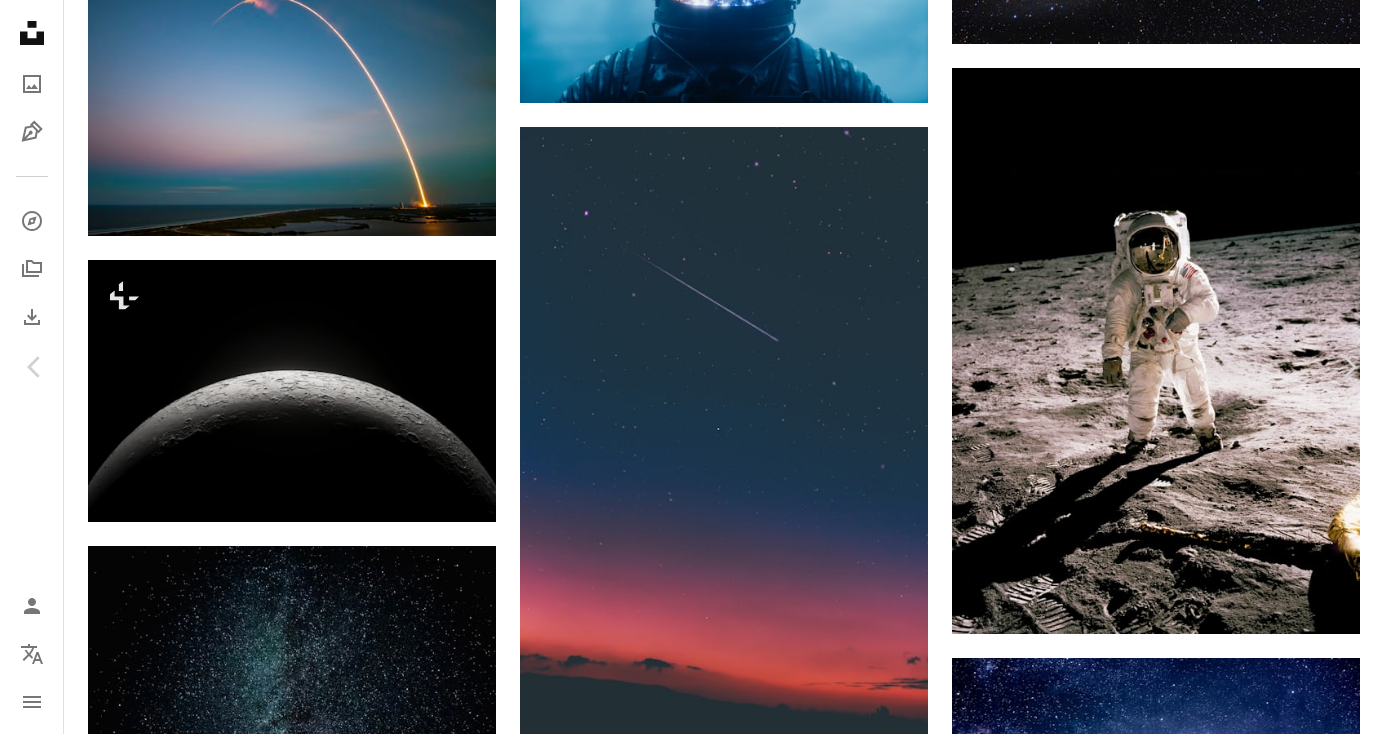 click on "An X shape Chevron left Chevron right History in HD historyhd A heart A plus sign Download free Chevron down Zoom in Views 29,506,567 Downloads 422,907 Featured in Archival ,  Current Events A forward-right arrow Share Info icon Info More Actions Apollo 11 astronaut Buzz Aldrin walks on the surface of the moon on July 20, 1969, in a photograph taken by Neil Armstrong. A map marker Moon Calendar outlined Published on  [DATE] Camera Hasselblad Safety Free to use under the  Unsplash License space moon space wallpaper astronaut nasa history moon wallpaper space background 1960s archival moon background hubble current events apollo 11 neil armstrong spacesuit 1969 spacewalk wallpaper art Free images Browse premium related images on iStock  |  Save 20% with code UNSPLASH20 View more on iStock  ↗ Related images A heart A plus sign NASA Arrow pointing down A heart A plus sign Shannon Kunkle Arrow pointing down Plus sign for Unsplash+ A heart A plus sign paul campbell For  Unsplash+ A lock Download For" at bounding box center [692, 3432] 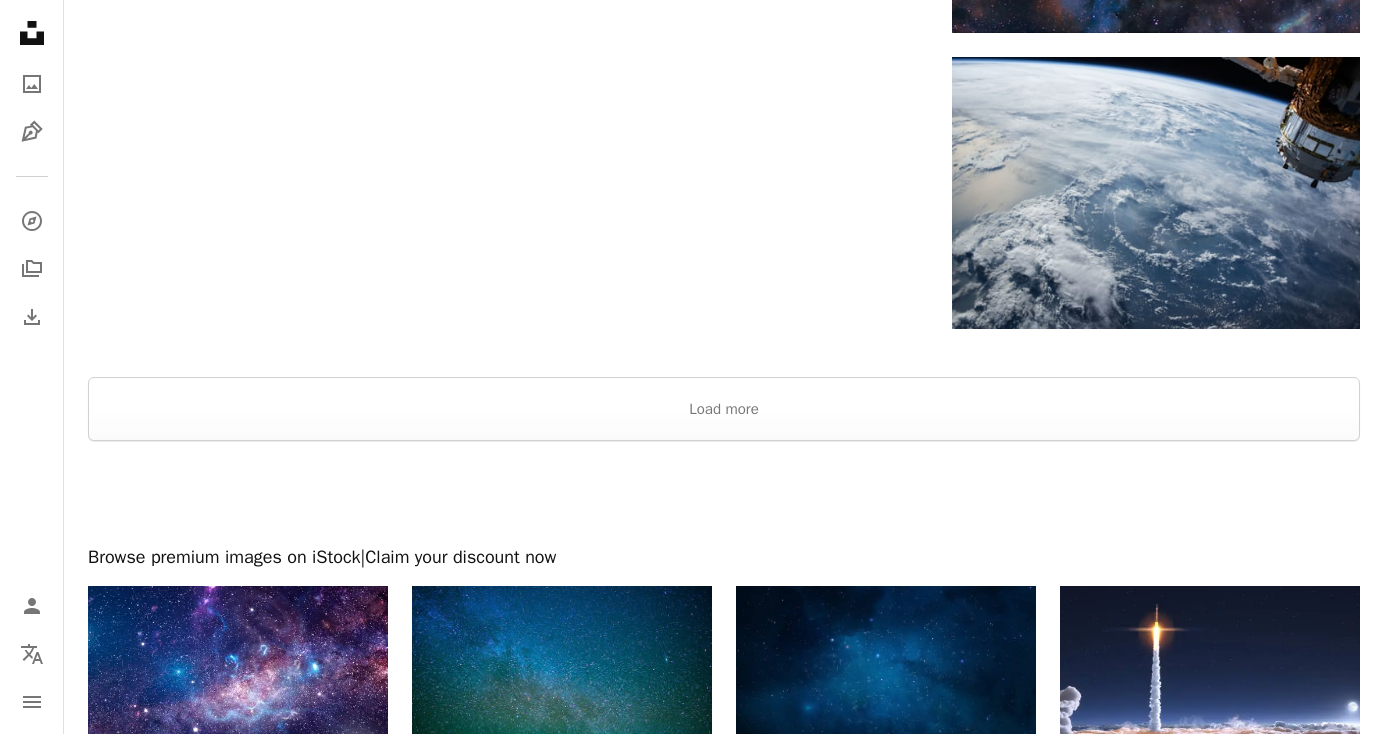 scroll, scrollTop: 3678, scrollLeft: 0, axis: vertical 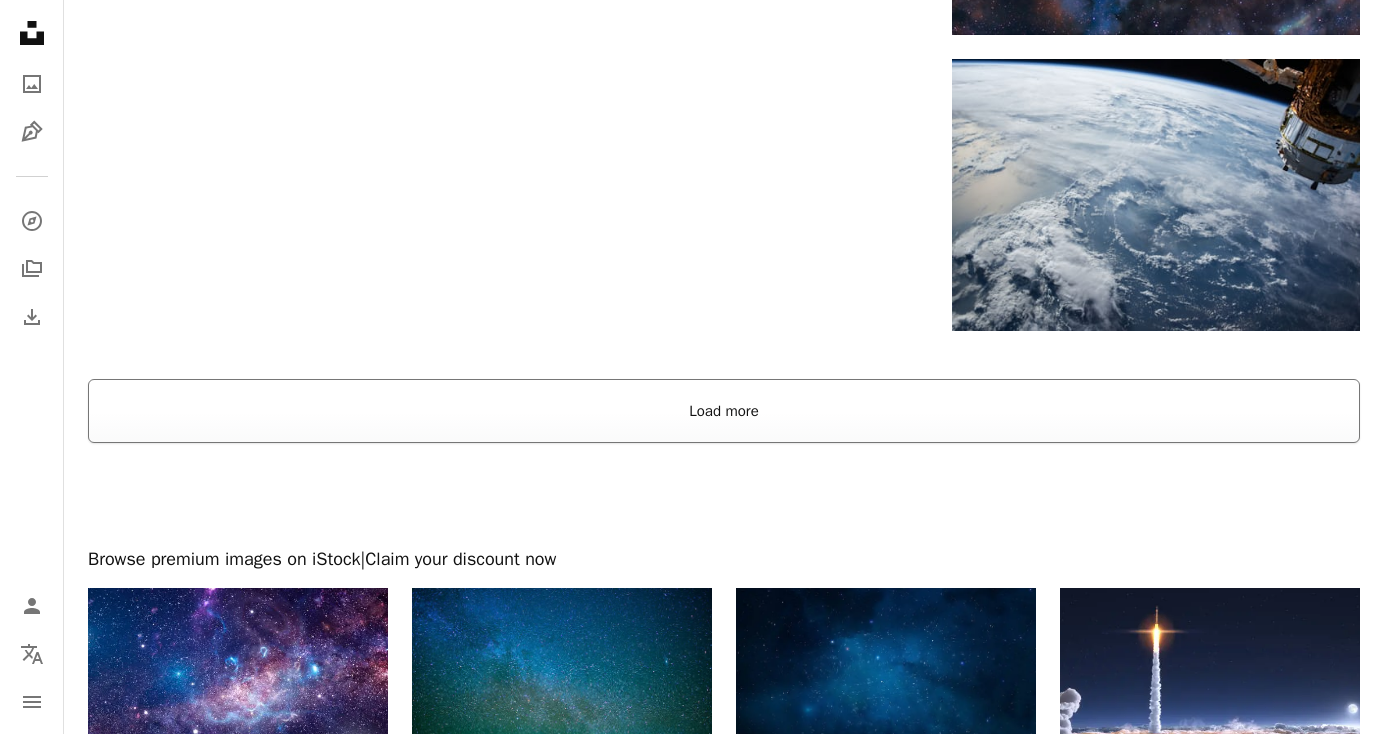 click on "Load more" at bounding box center (724, 411) 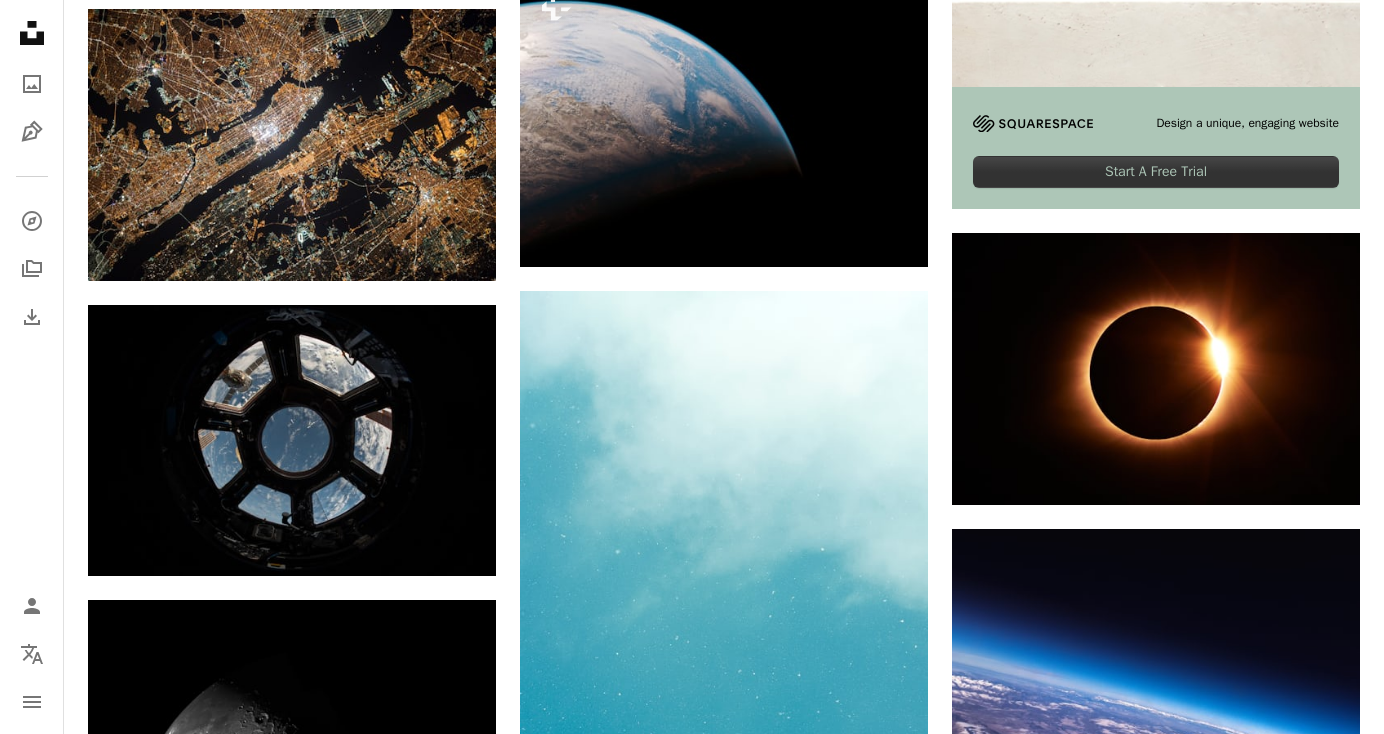 scroll, scrollTop: 7763, scrollLeft: 0, axis: vertical 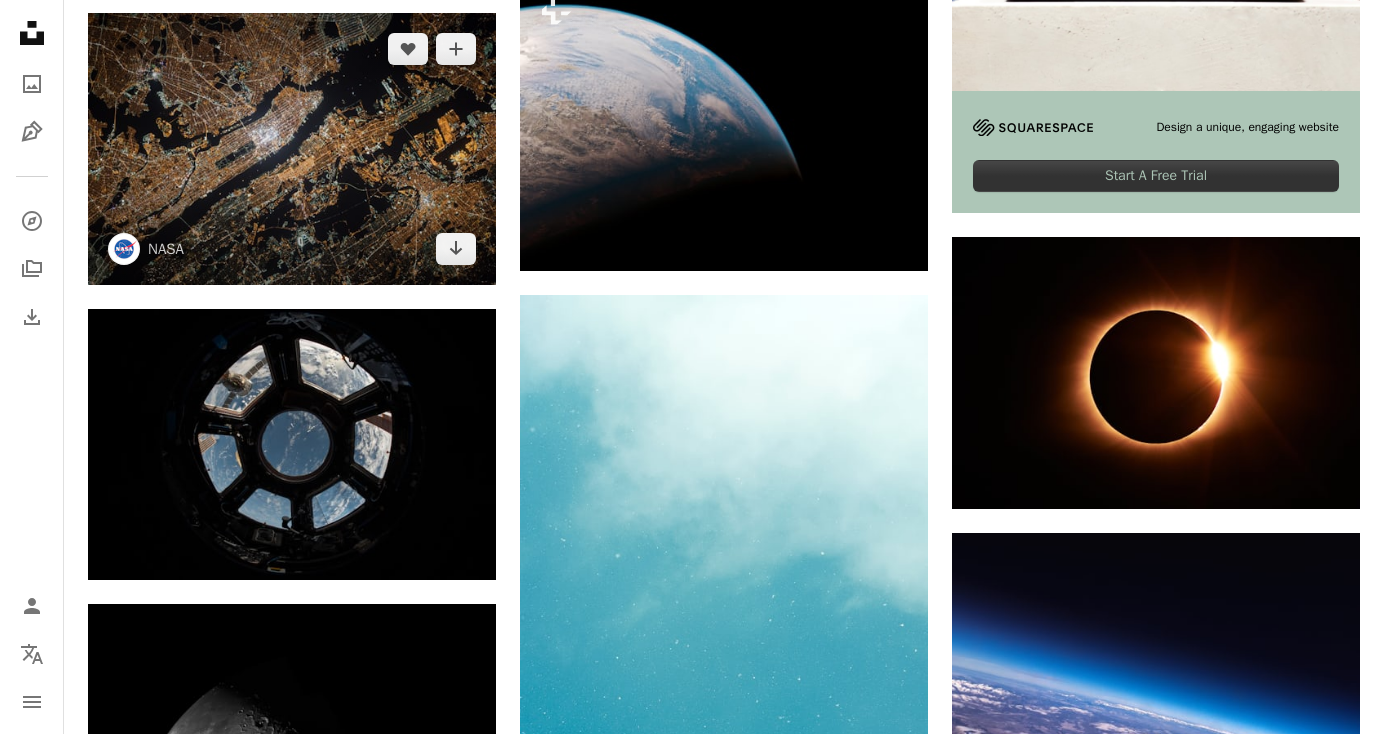 click at bounding box center [292, 149] 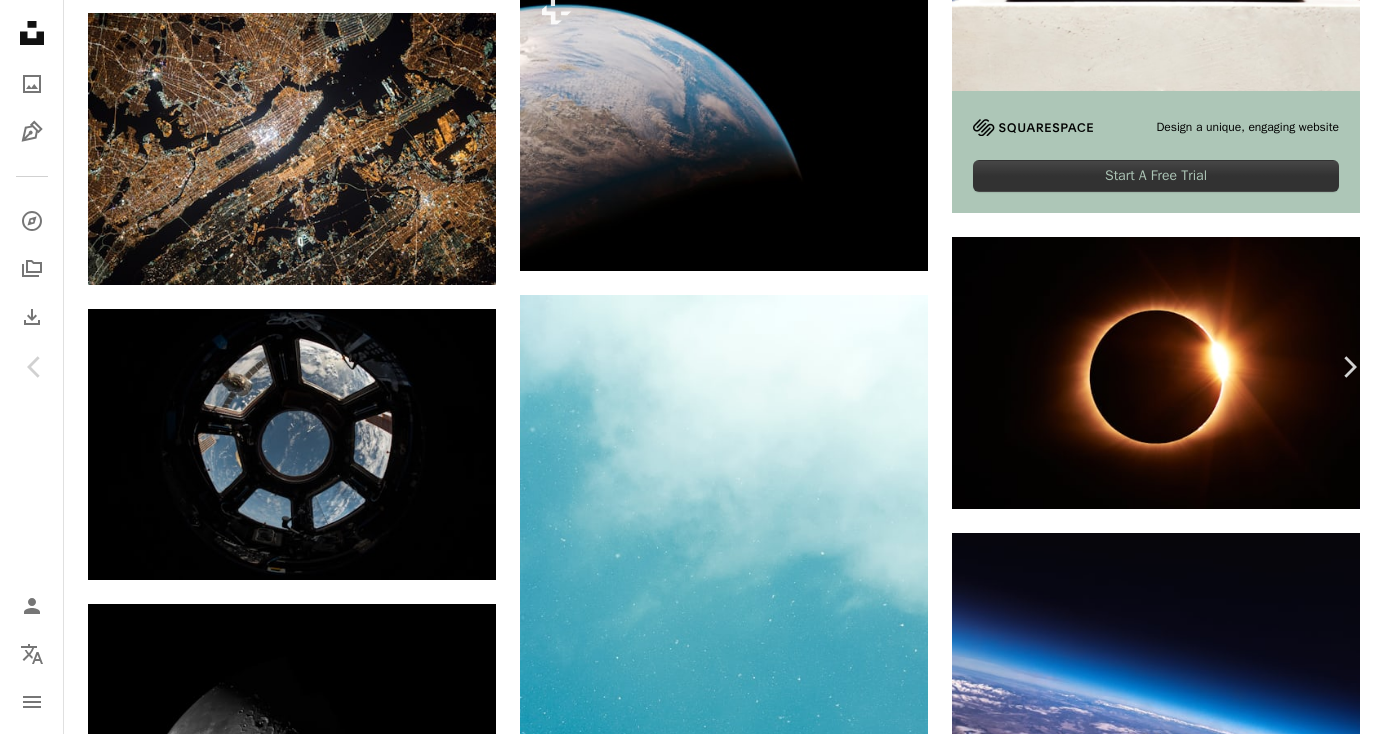 click at bounding box center [685, 4324] 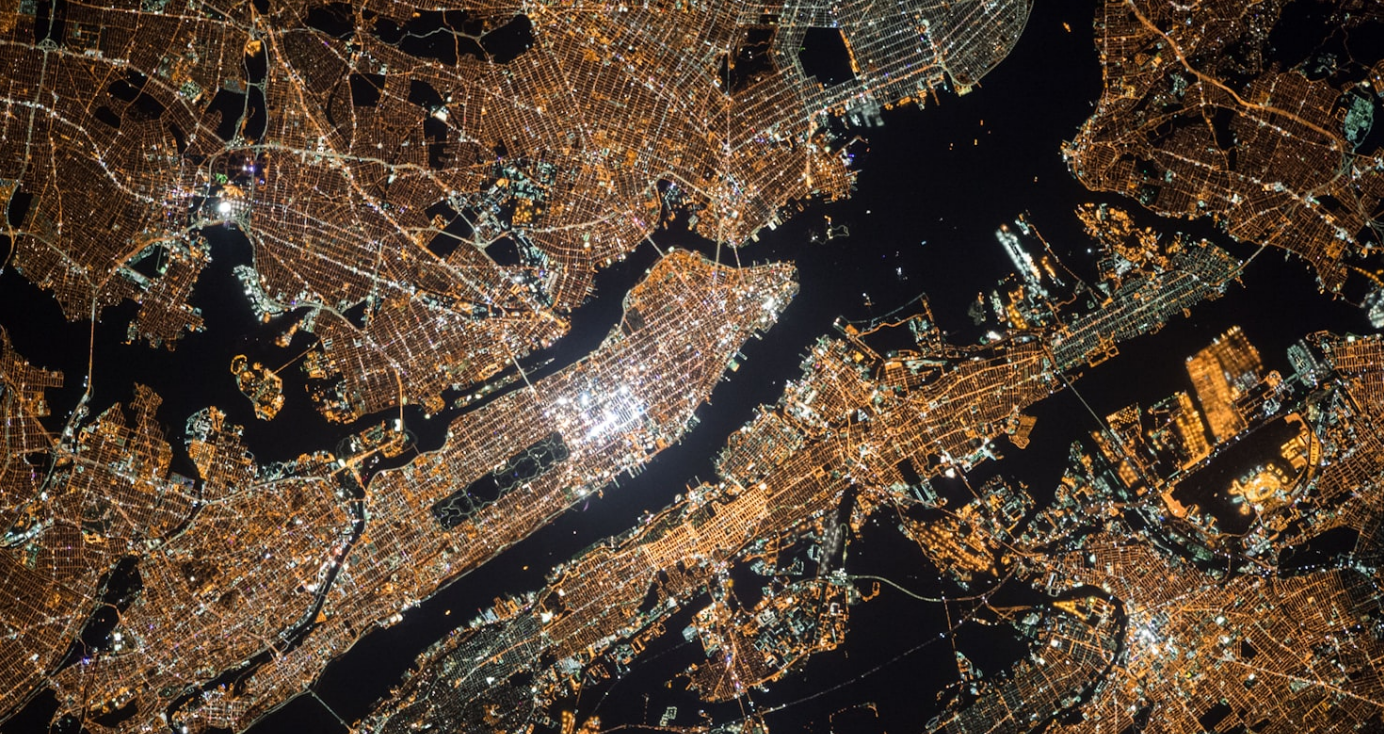 scroll, scrollTop: 94, scrollLeft: 0, axis: vertical 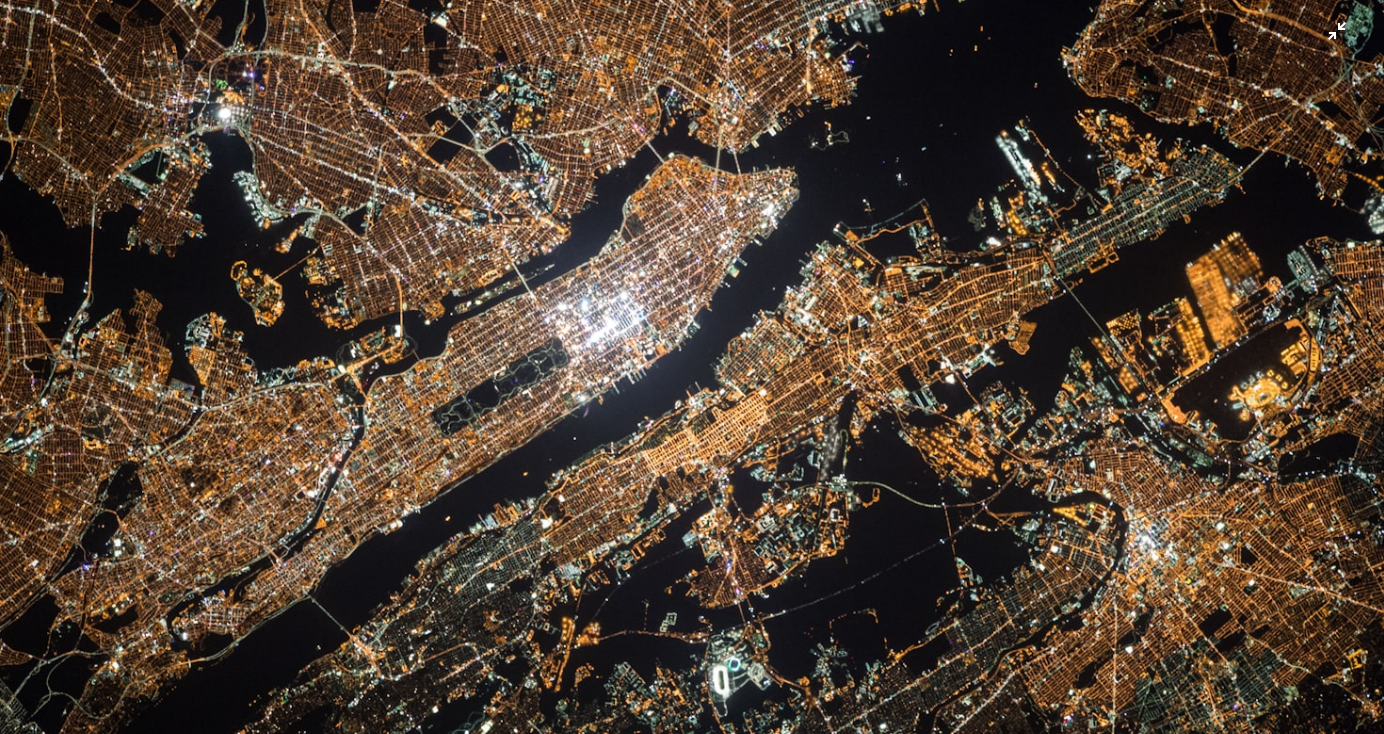 click at bounding box center [692, 366] 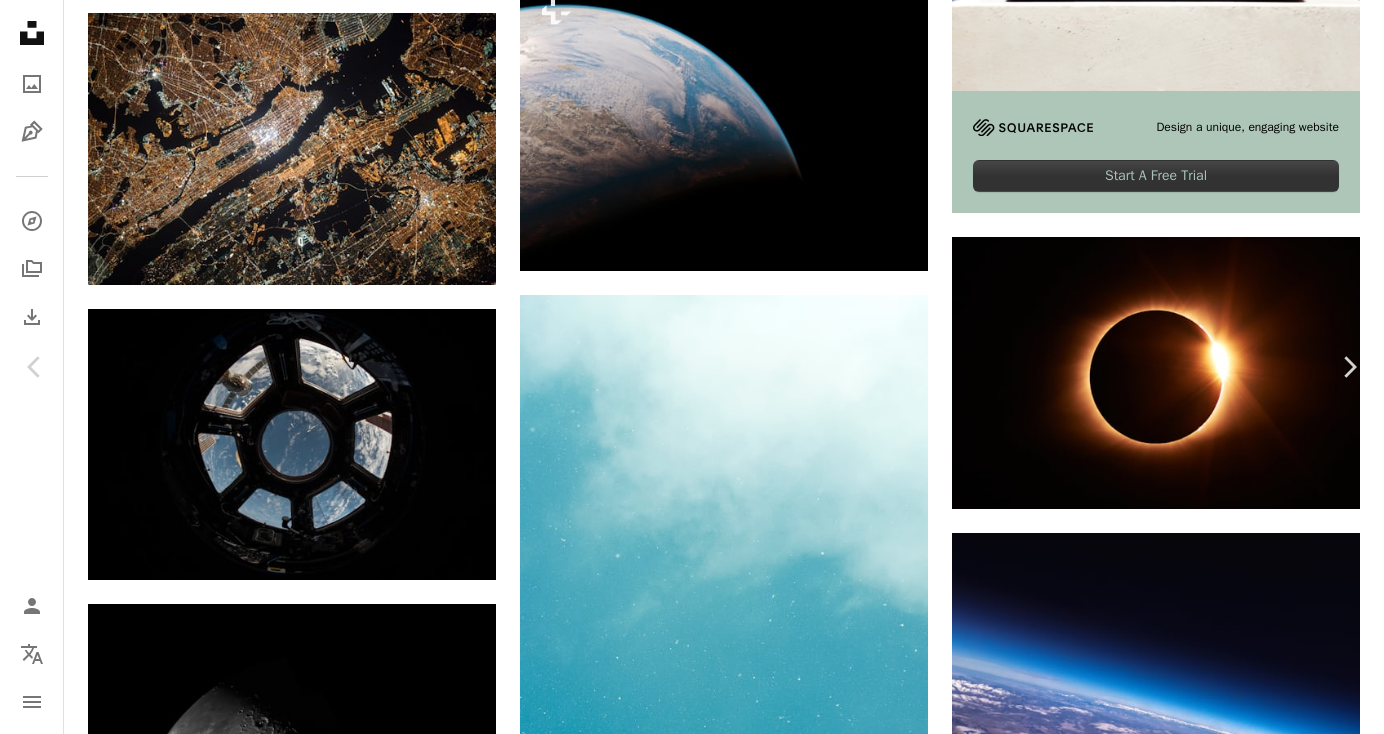 click on "An X shape Chevron left Chevron right NASA nasa A heart A plus sign Download free Chevron down Zoom in Views 81,408,333 Downloads 814,266 Featured in Photos ,  Wallpapers A forward-right arrow Share Info icon Info More Actions On top of the world A map marker [CITY], [STATE], [COUNTRY] Calendar outlined Published on  [DATE] Camera NIKON CORPORATION, NIKON D4 Safety Free to use under the  Unsplash License wallpaper city road map space wallpaper city at night town space background satellite city lights perspective navigation surface city light mapping navigate satellite images hubble google map view volume HD Wallpapers Browse premium related images on iStock  |  Save 20% with code UNSPLASH20 View more on iStock  ↗ Related images A heart A plus sign Nastya Dulhiier Arrow pointing down Plus sign for Unsplash+ A heart A plus sign Cash Macanaya For  Unsplash+ A lock Download A heart A plus sign USGS Arrow pointing down A heart A plus sign Charles Magnuson Arrow pointing down For" at bounding box center (692, 4313) 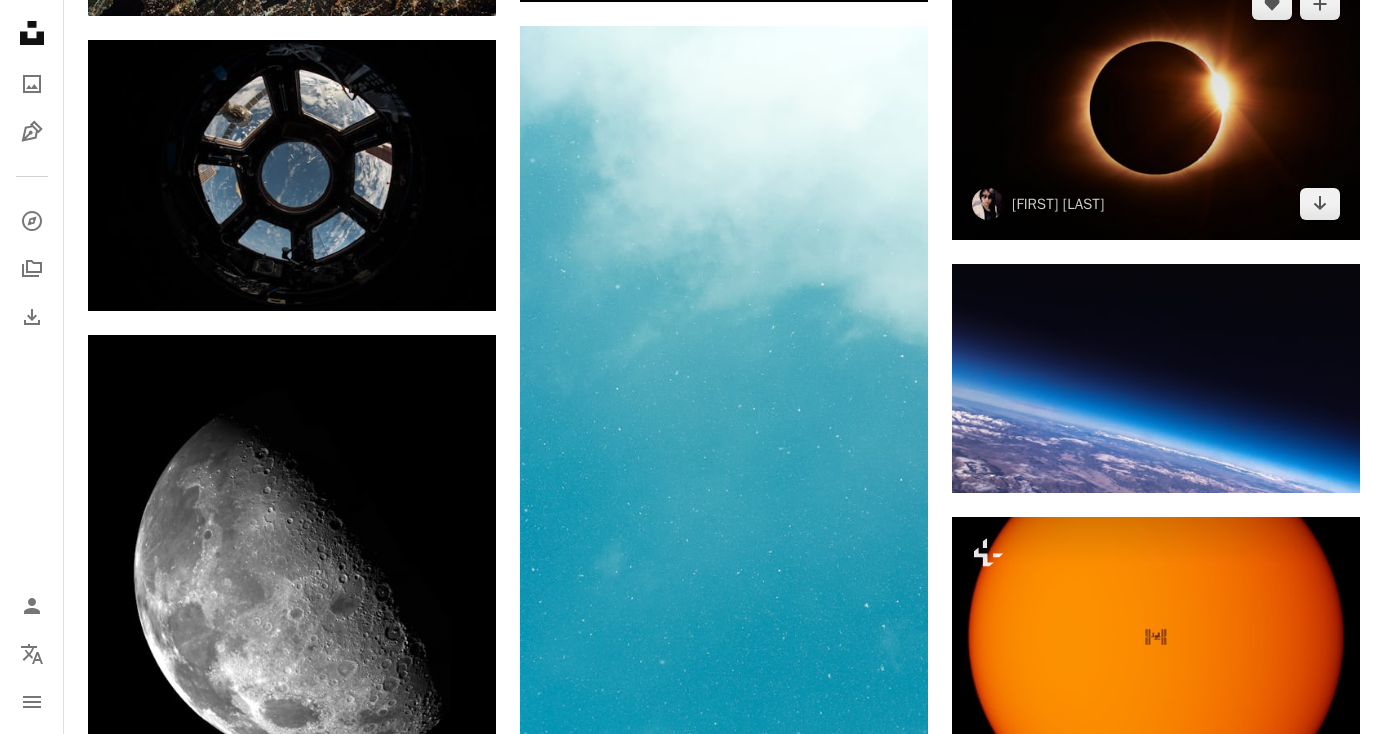 scroll, scrollTop: 8045, scrollLeft: 0, axis: vertical 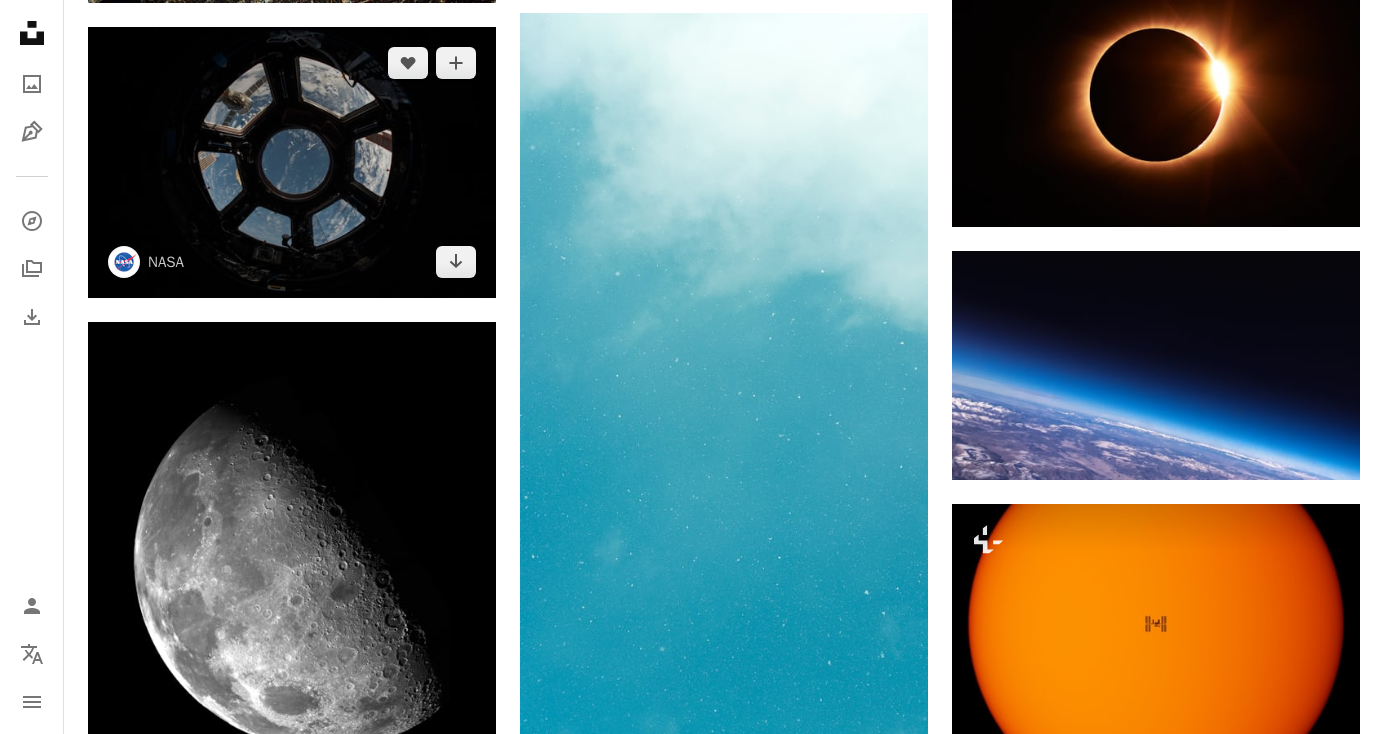click at bounding box center [292, 163] 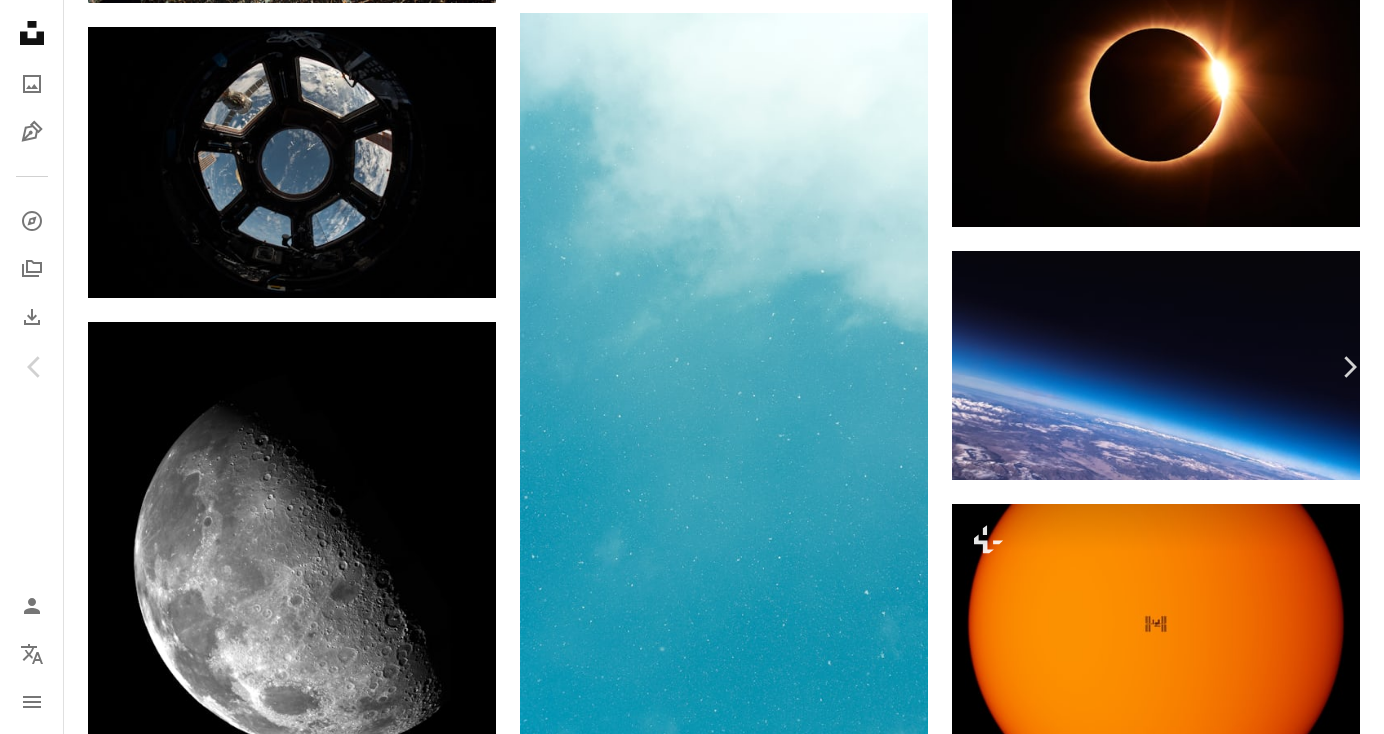click on "An X shape Chevron left Chevron right NASA nasa A heart A plus sign Download free Chevron down Zoom in Views 23,548,042 Downloads 398,410 Featured in Photos A forward-right arrow Share Info icon Info More Actions Calendar outlined Published on  November 6, 2015 Camera NIKON CORPORATION, NIKON D4 Safety Free to use under the  Unsplash License technology space sea earth window globe glass nasa silhouette history view satellite aerospace framework planet space wallpaper background building architecture grey Public domain images Browse premium related images on iStock  |  Save 20% with code UNSPLASH20 View more on iStock  ↗ Related images A heart A plus sign Francesco Ungaro Available for hire A checkmark inside of a circle Arrow pointing down A heart A plus sign NASA Arrow pointing down Plus sign for Unsplash+ A heart A plus sign A. C. For  Unsplash+ A lock Download A heart A plus sign Nat Arrow pointing down A heart A plus sign Simon PALLARD Available for hire A checkmark inside of a circle A heart NASA For" at bounding box center [692, 4031] 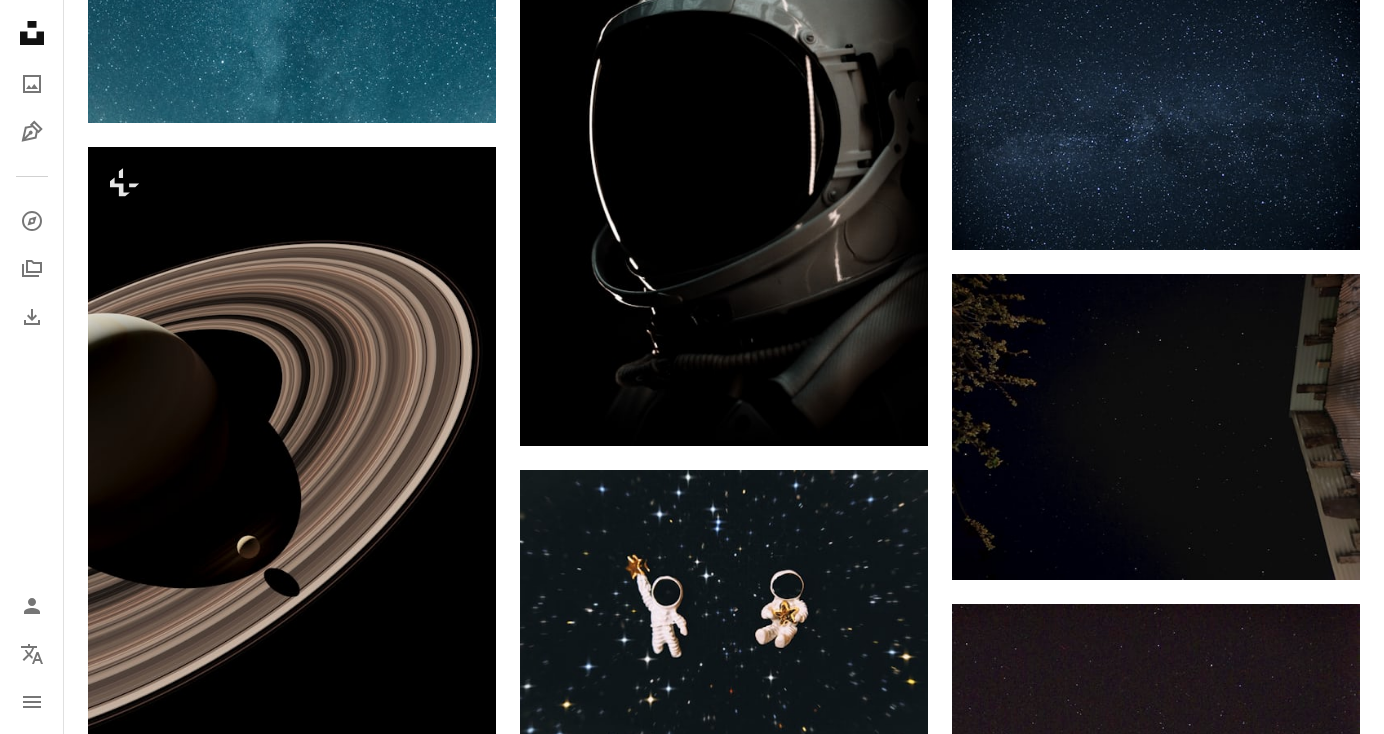 scroll, scrollTop: 30289, scrollLeft: 0, axis: vertical 